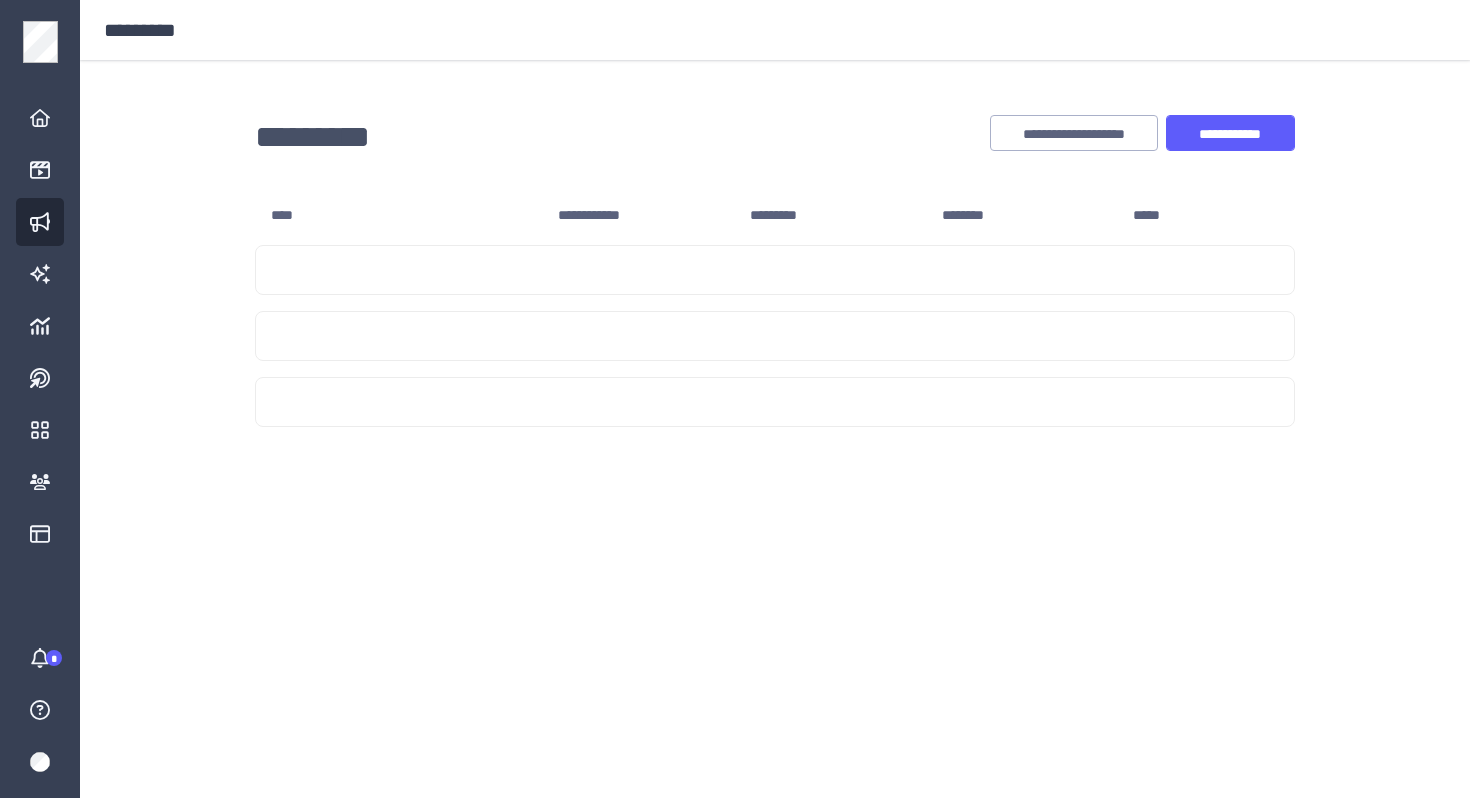 scroll, scrollTop: 0, scrollLeft: 0, axis: both 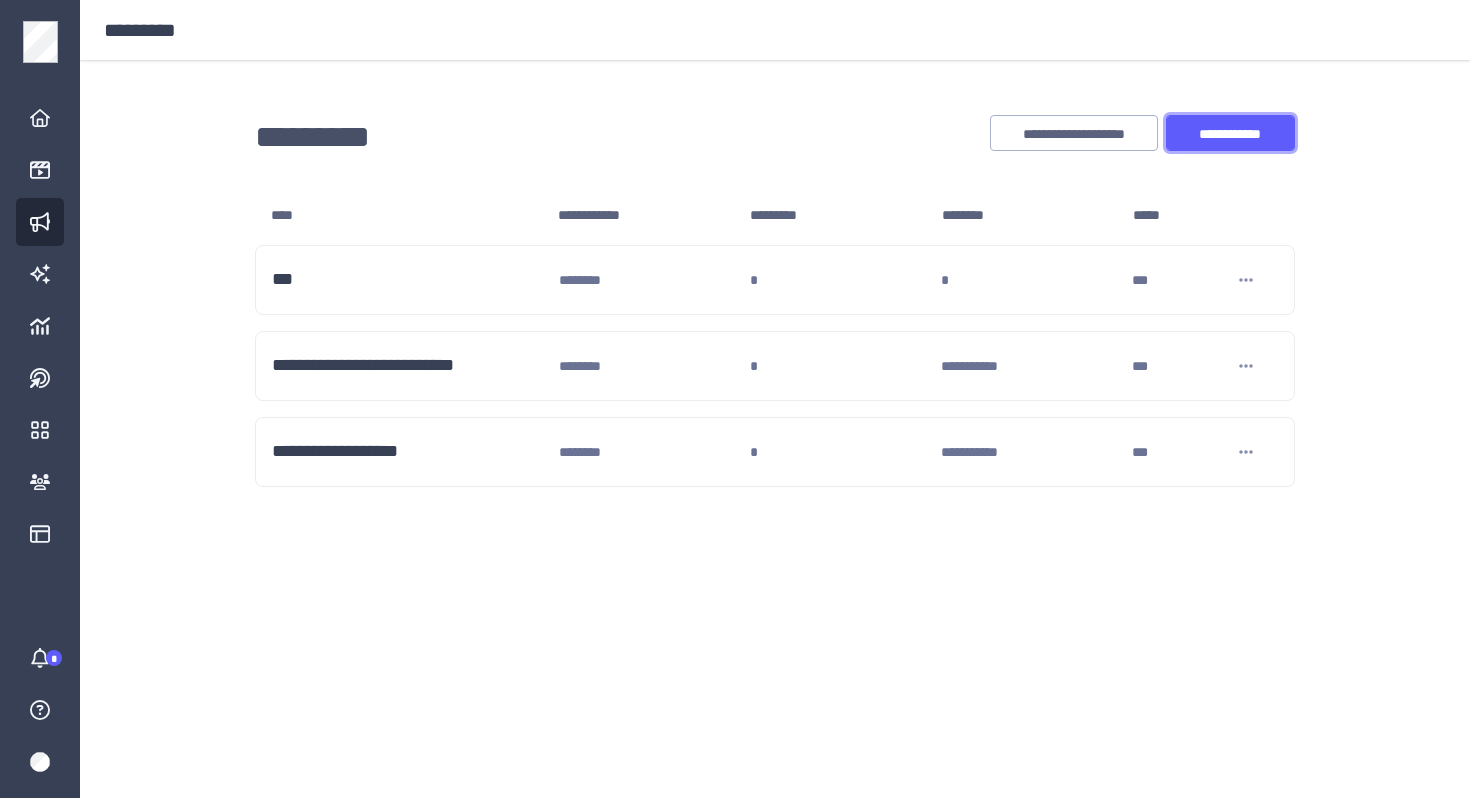 click on "**********" at bounding box center (1230, 134) 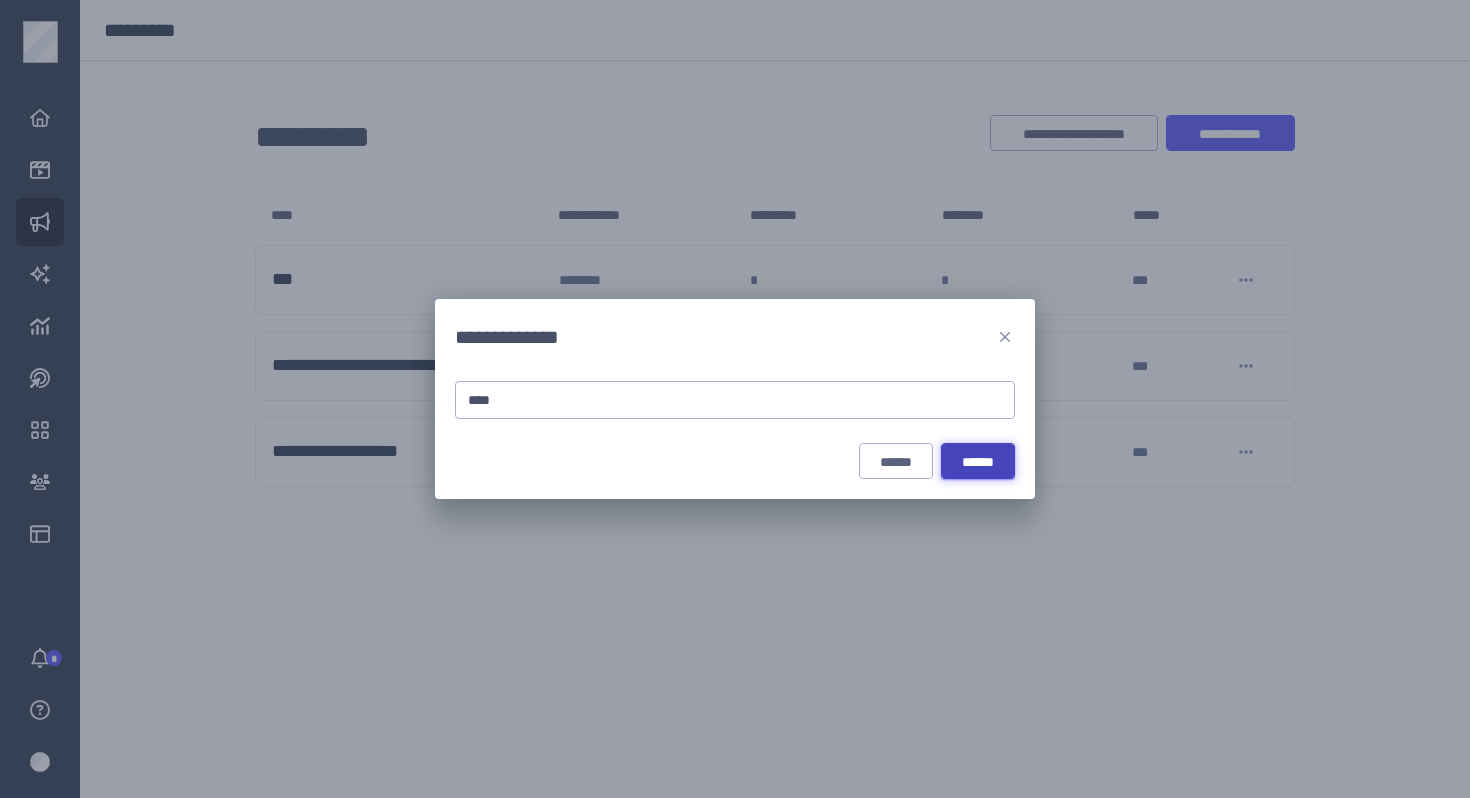 type on "****" 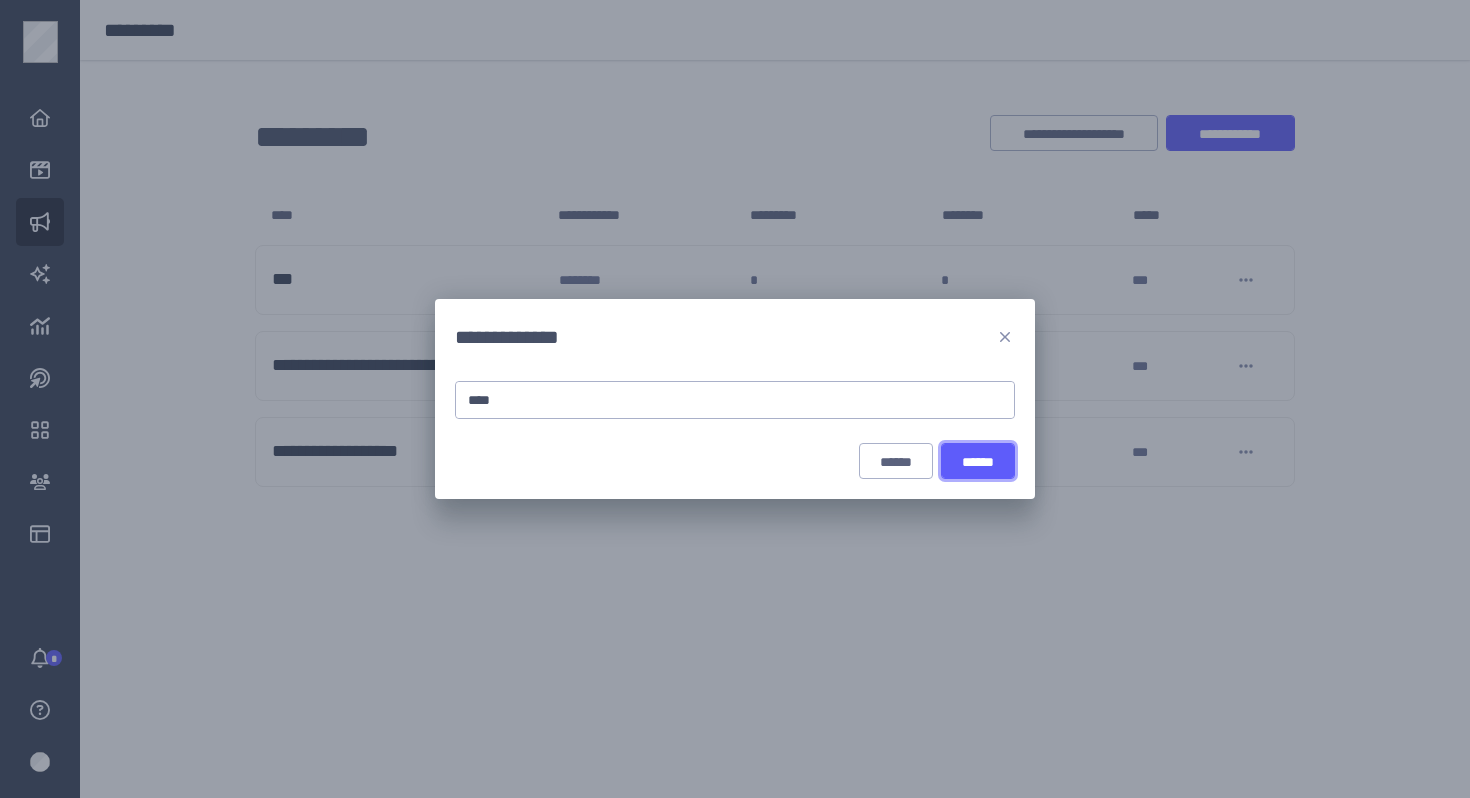 click on "******" at bounding box center (978, 462) 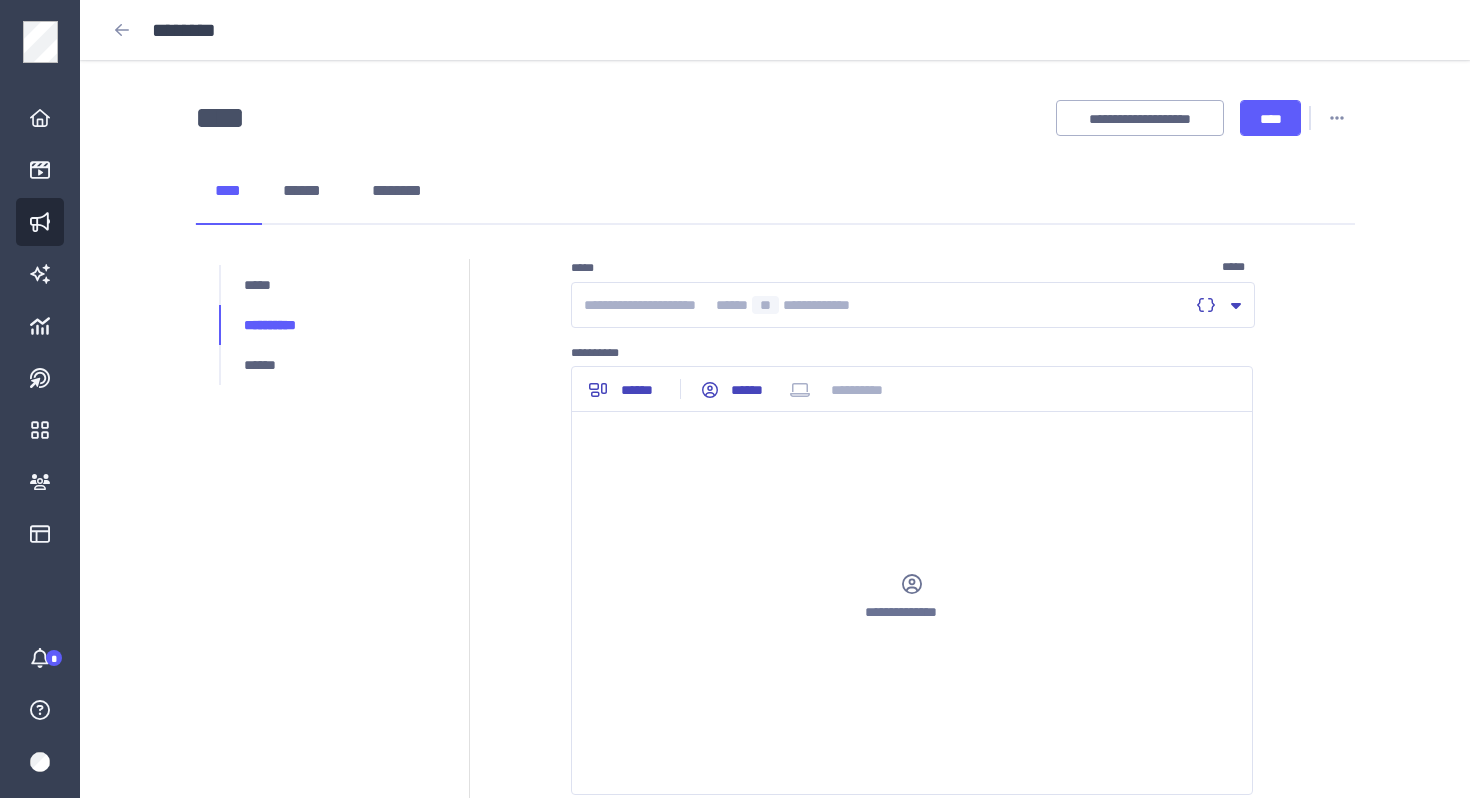 scroll, scrollTop: 0, scrollLeft: 0, axis: both 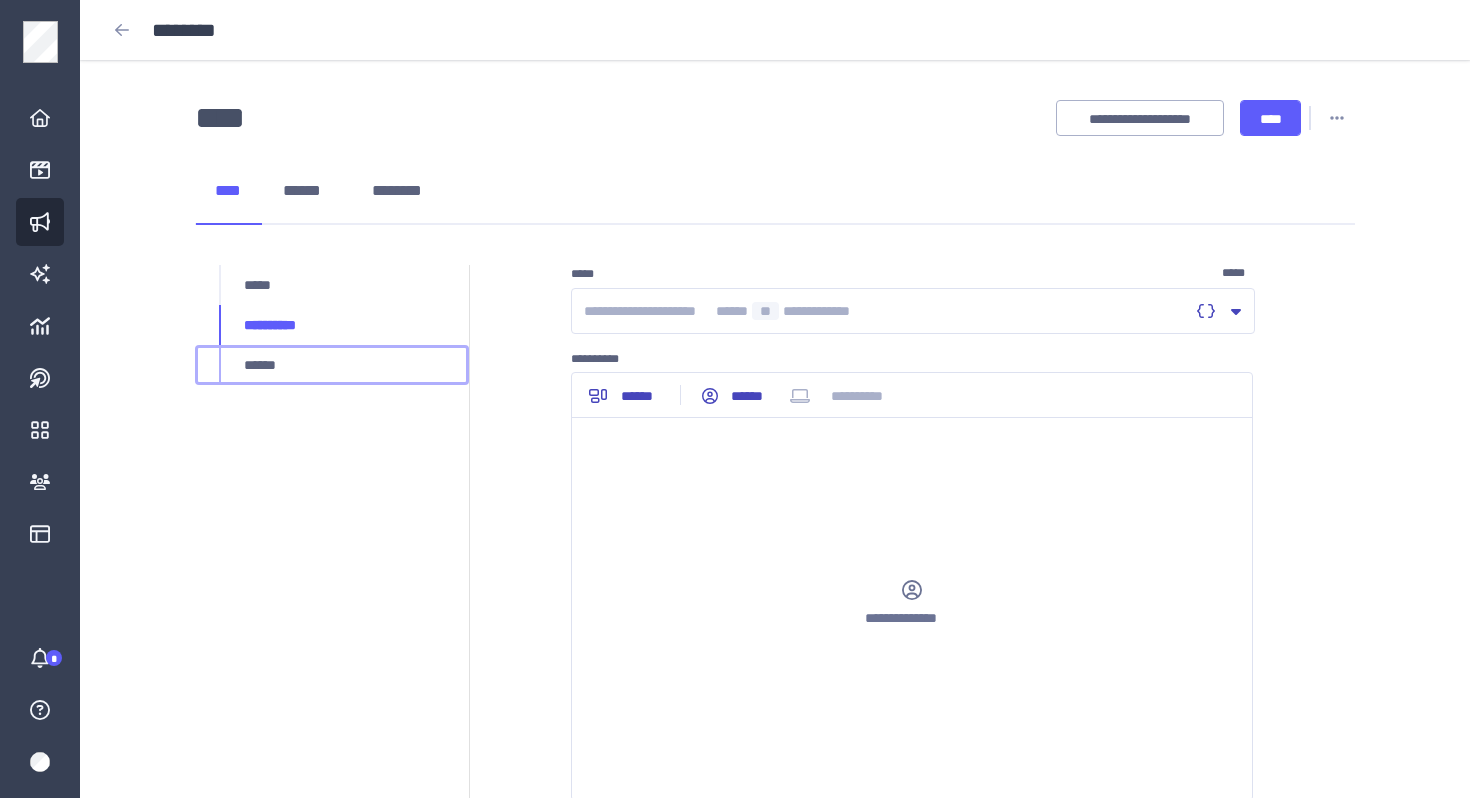 click on "******" at bounding box center (332, 365) 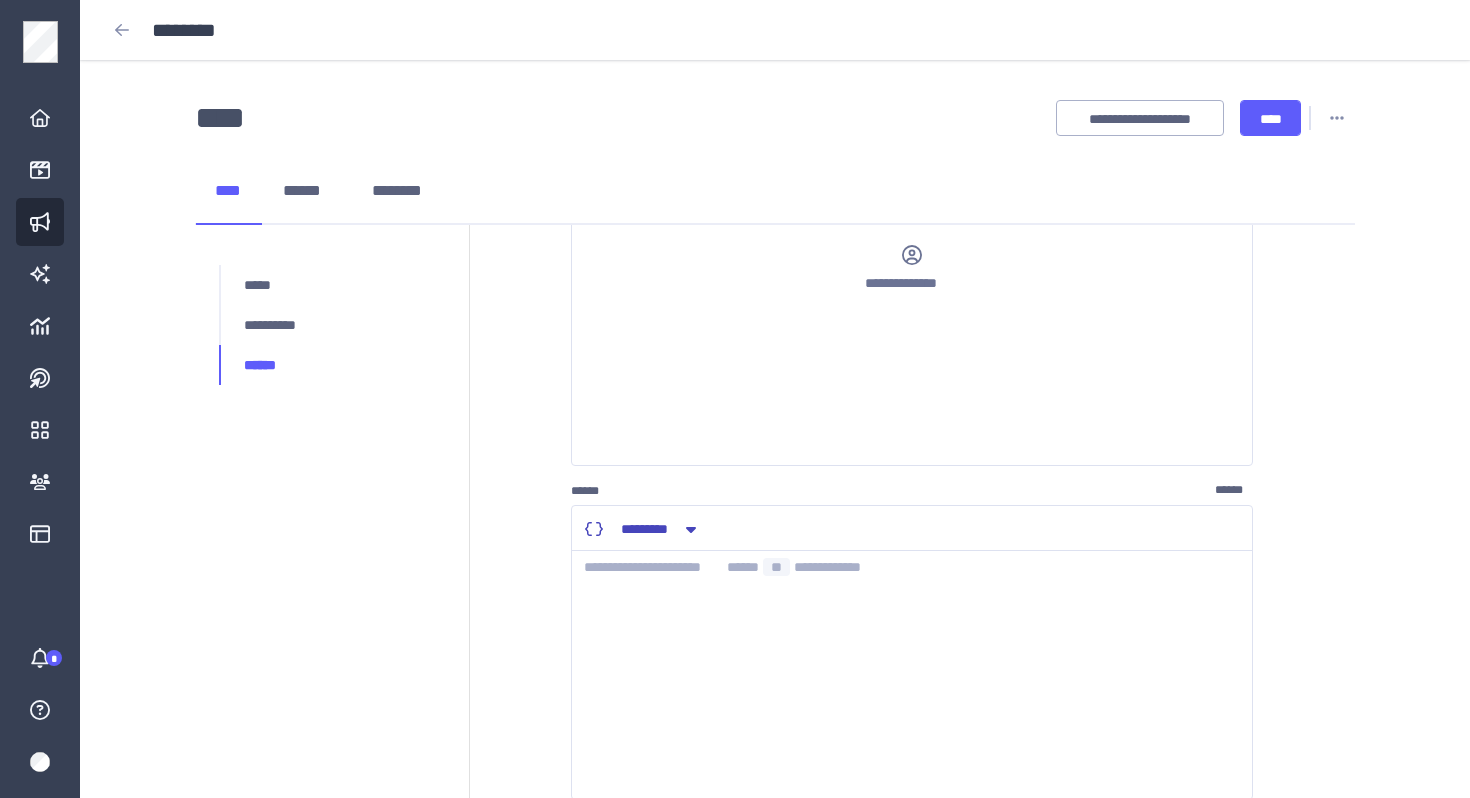 scroll, scrollTop: 377, scrollLeft: 0, axis: vertical 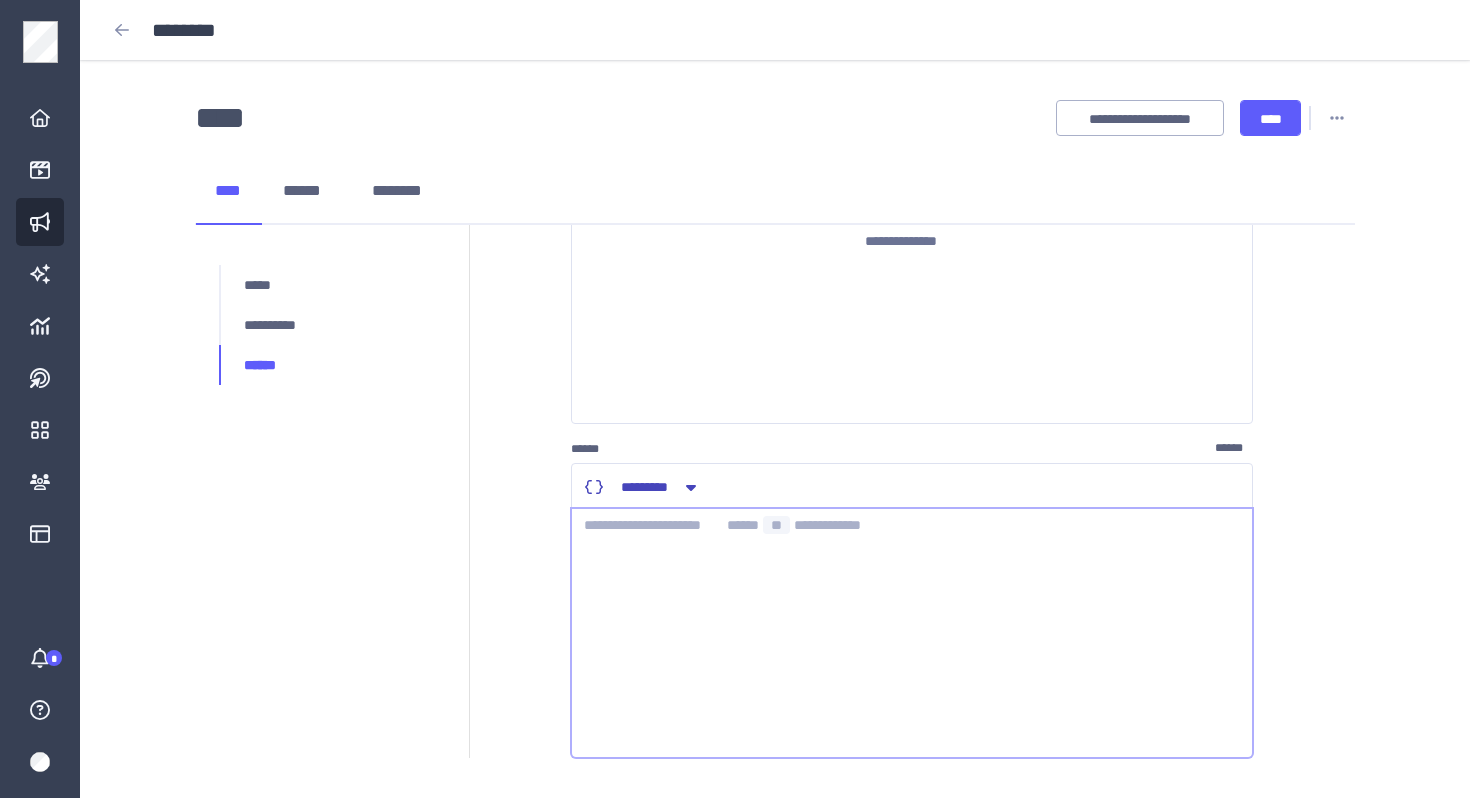 click at bounding box center (912, 633) 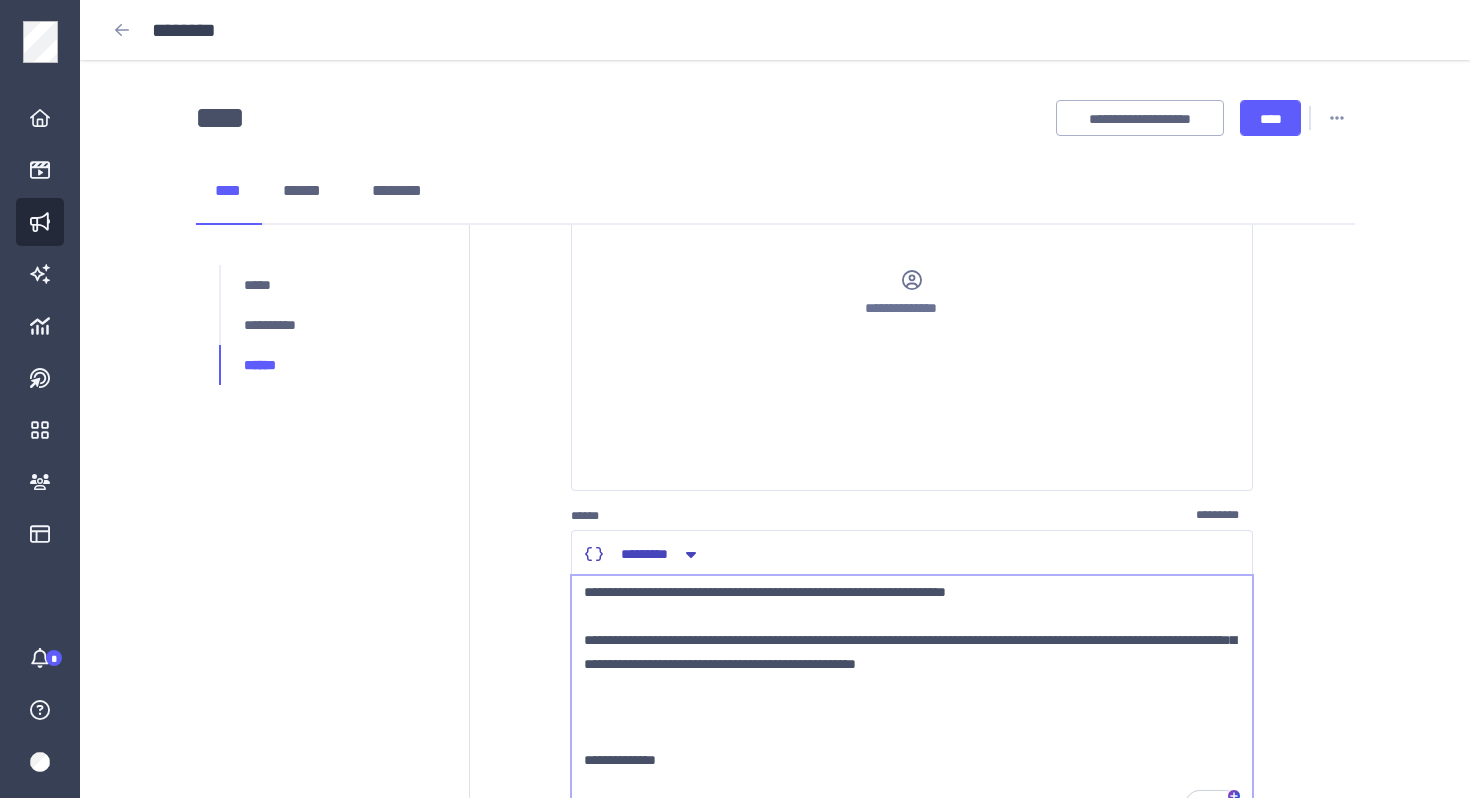 scroll, scrollTop: 308, scrollLeft: 0, axis: vertical 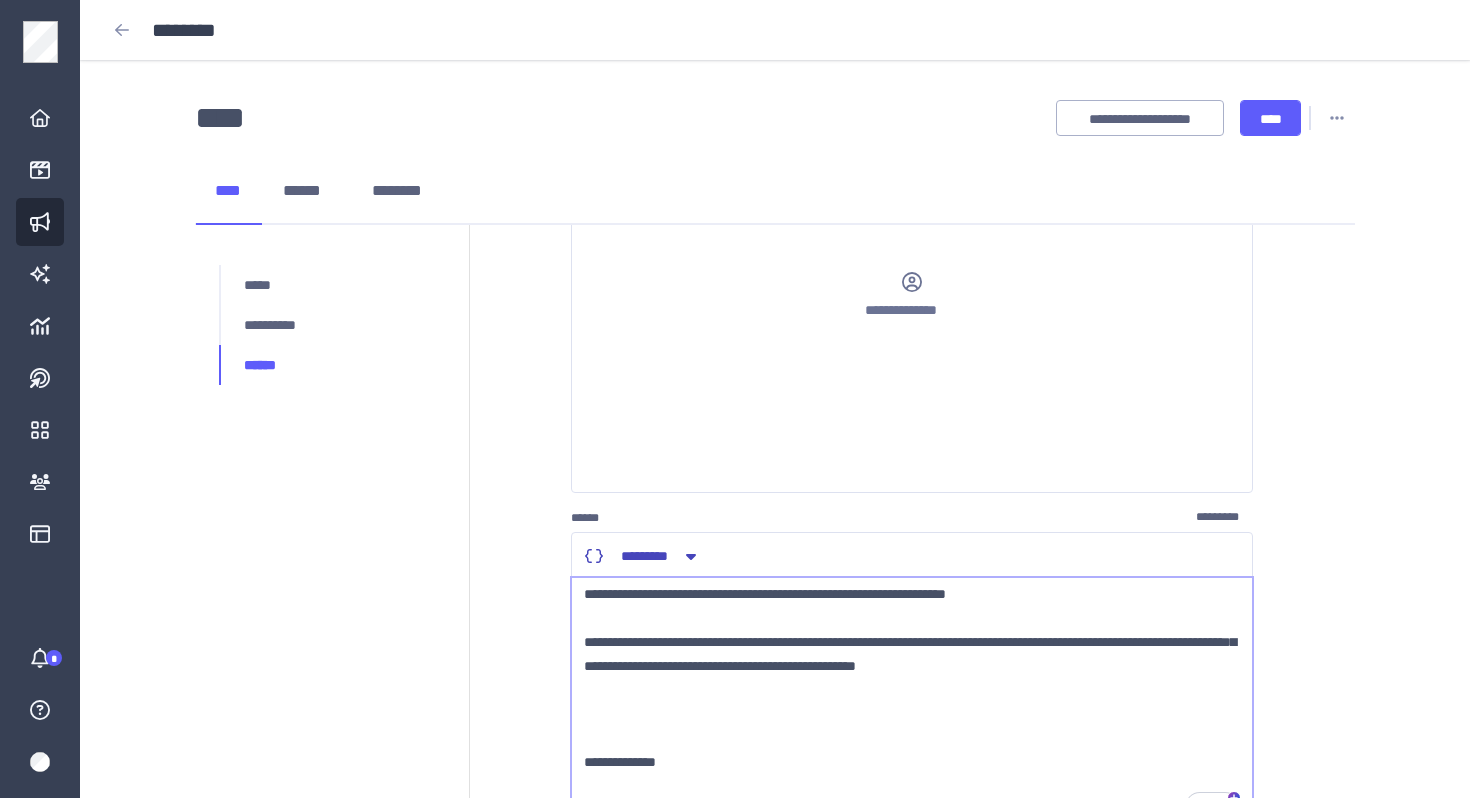 click on "**********" at bounding box center (912, 702) 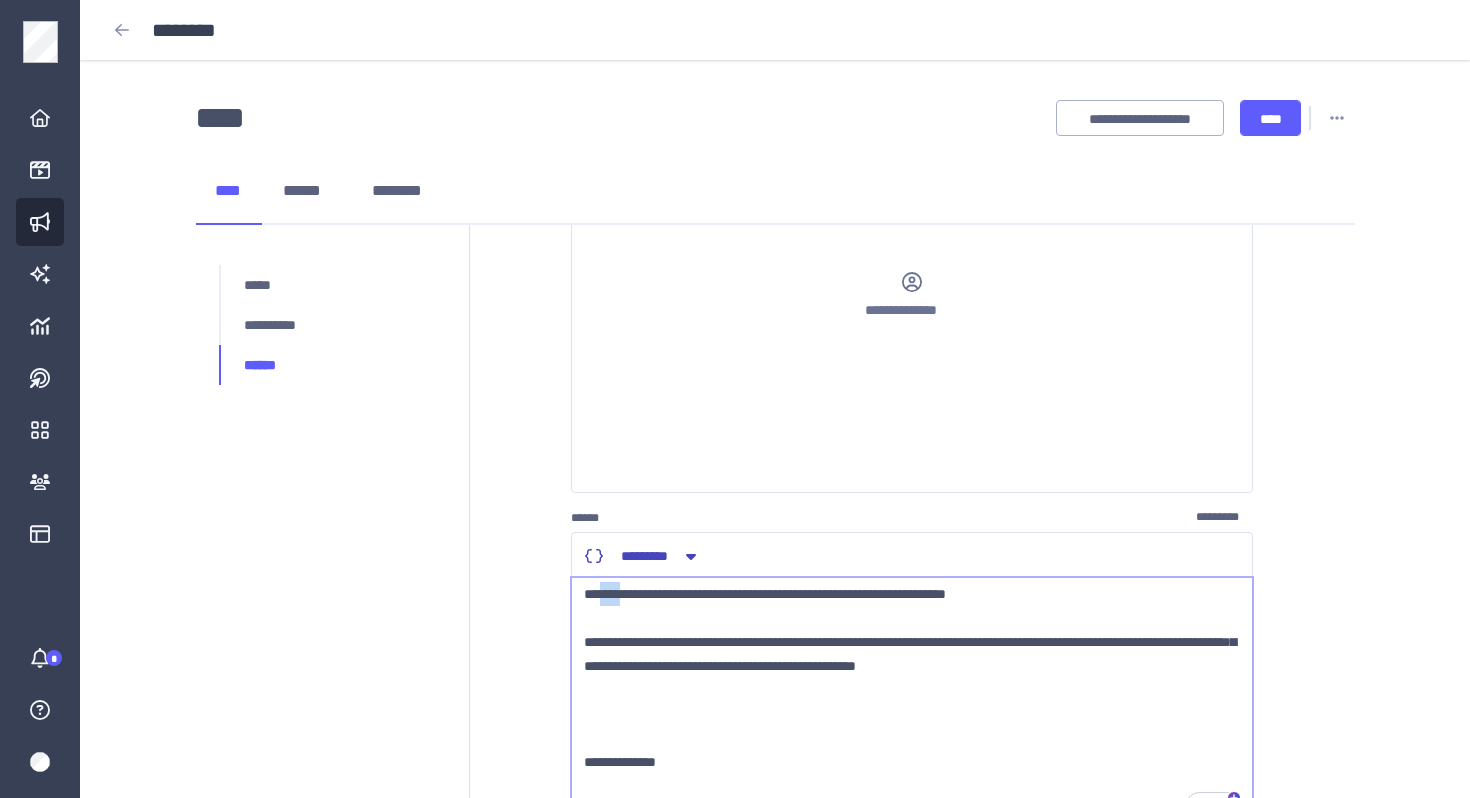 click on "**********" at bounding box center (912, 702) 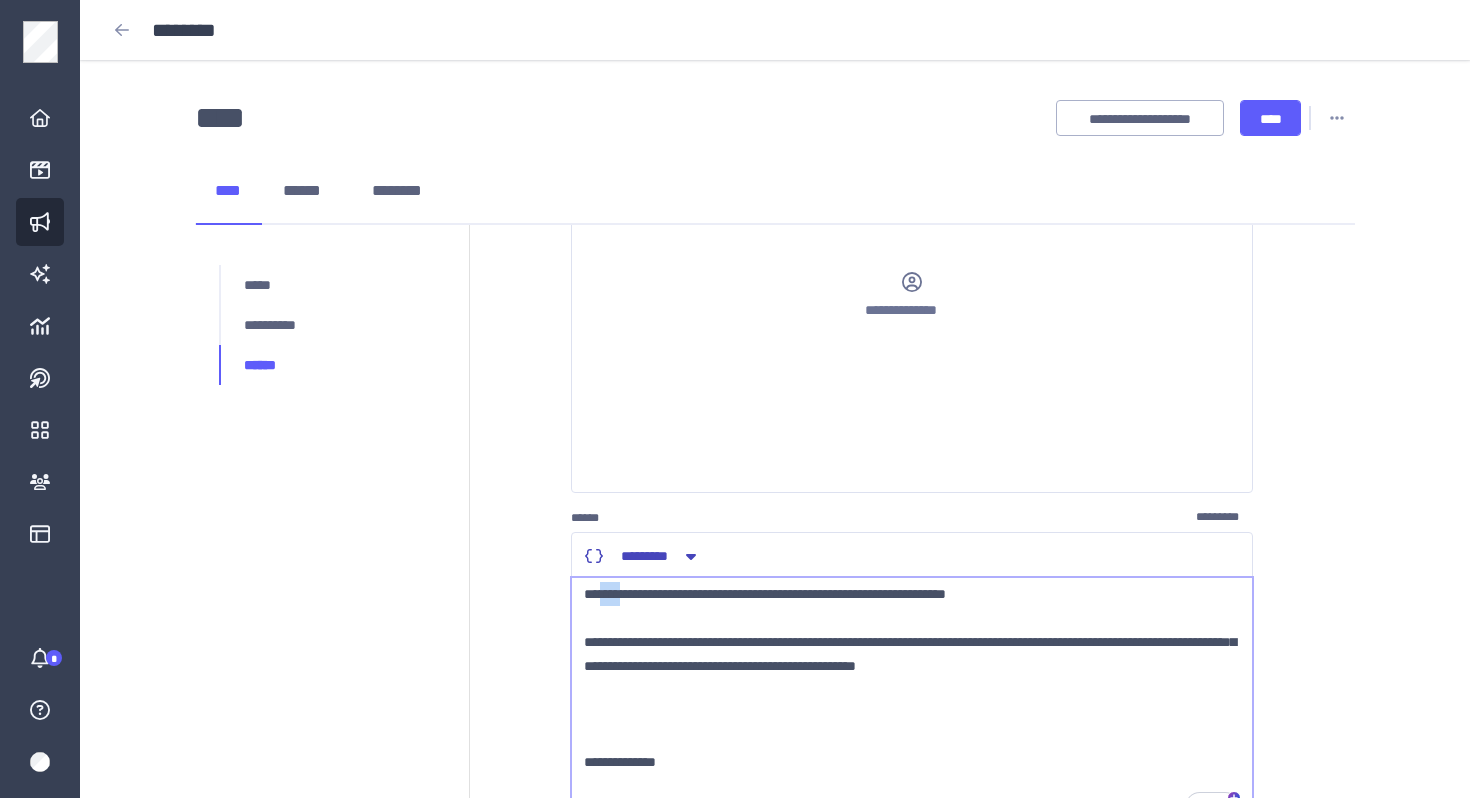 click on "**********" at bounding box center [912, 702] 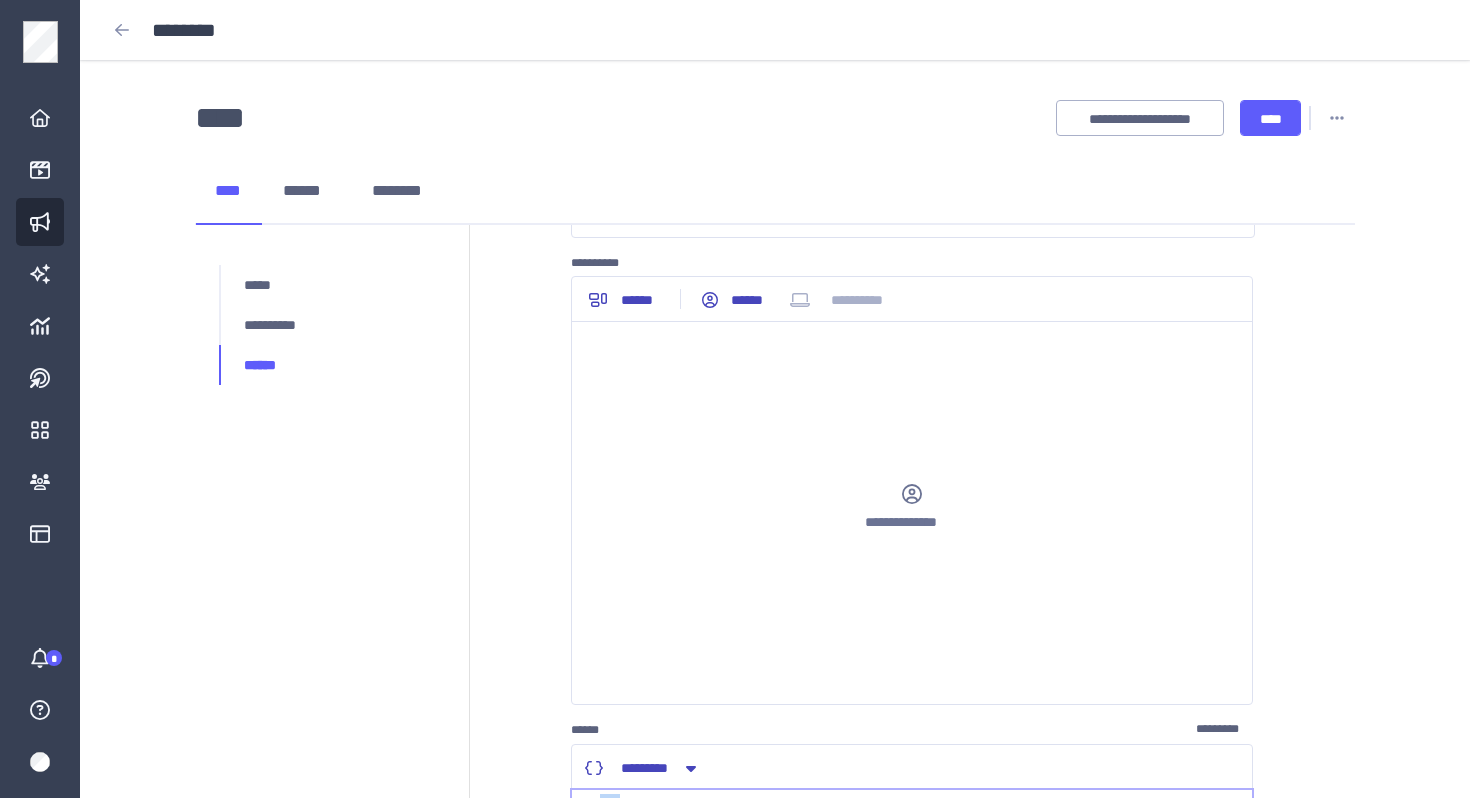scroll, scrollTop: 95, scrollLeft: 0, axis: vertical 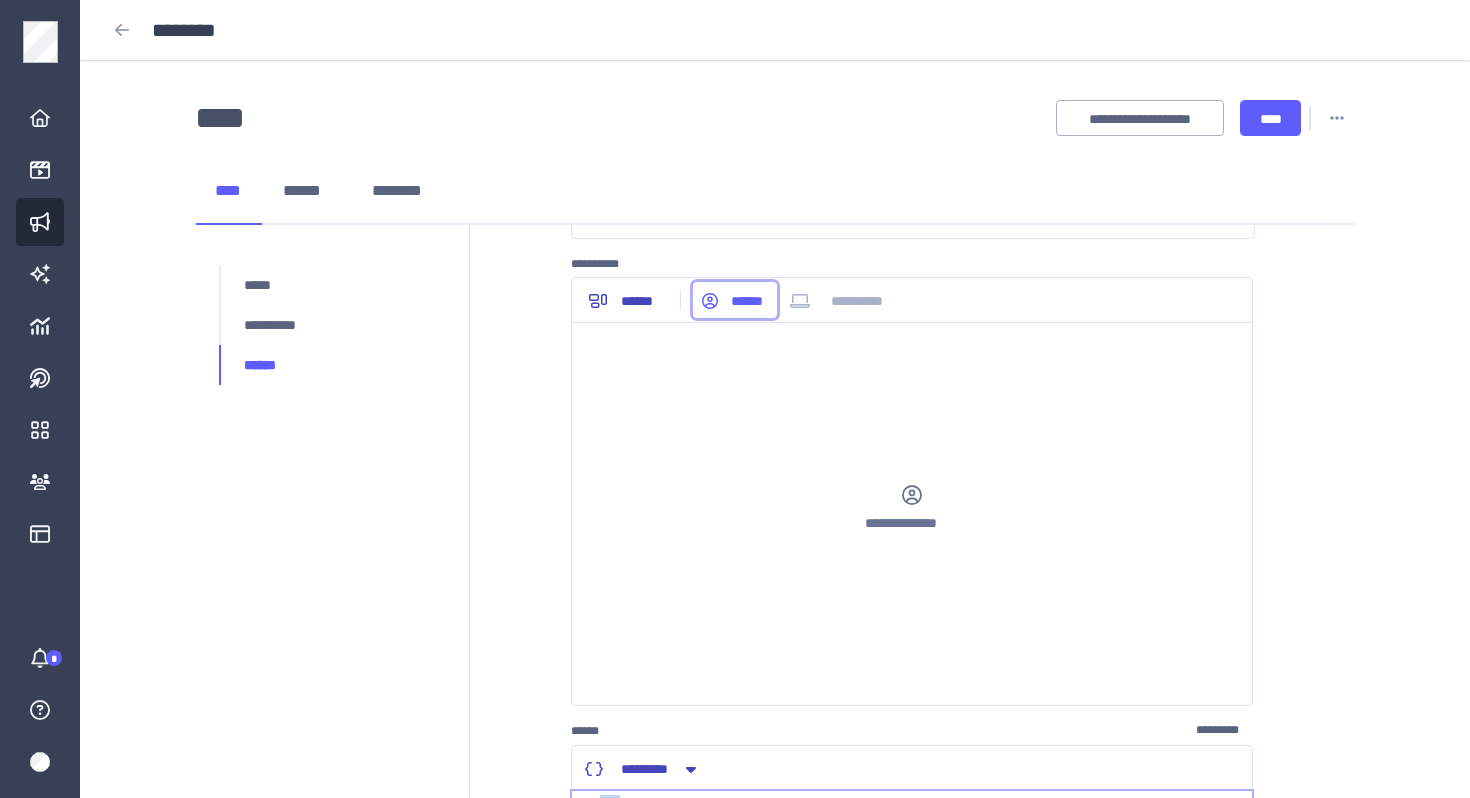 click on "******" at bounding box center (735, 301) 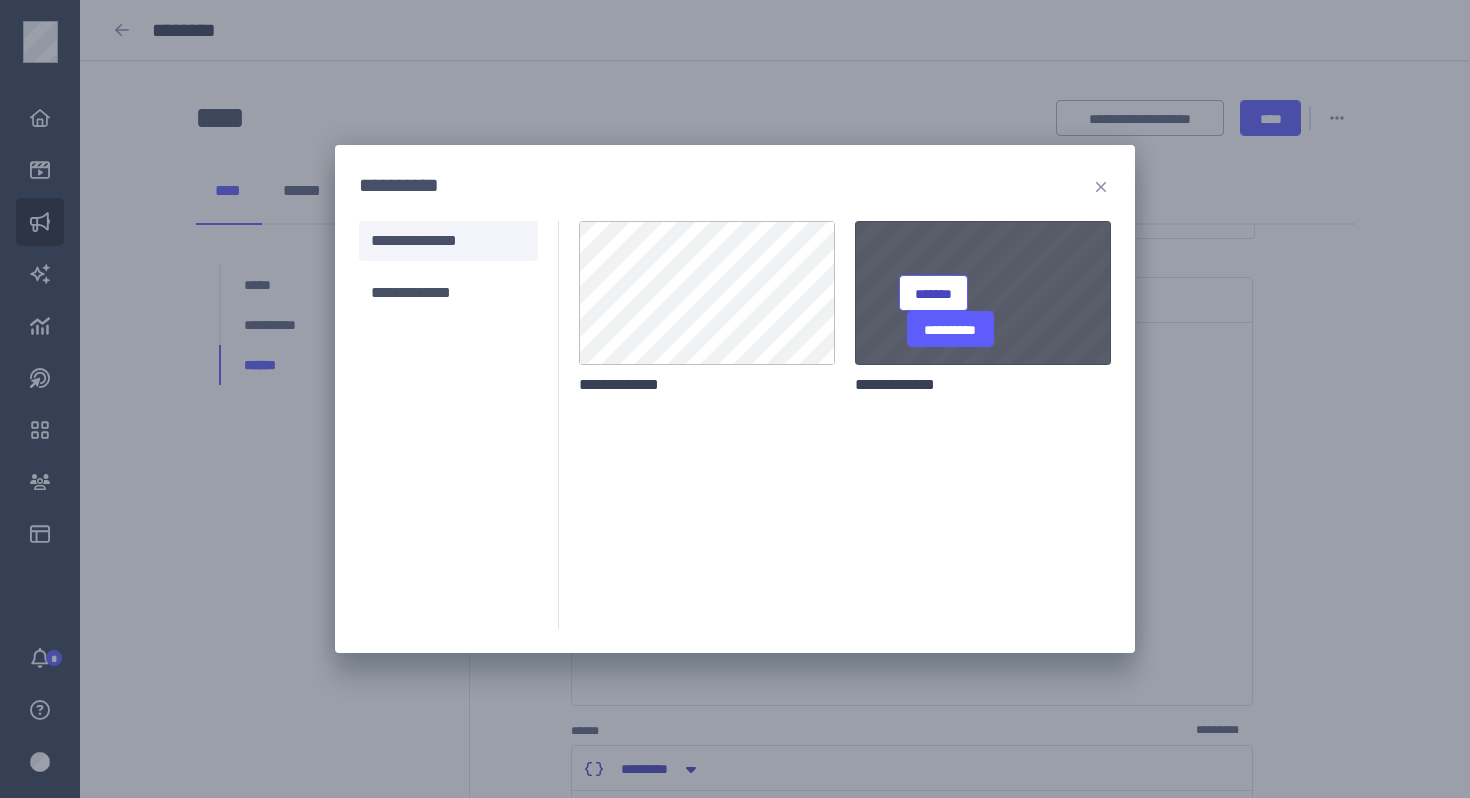 click on "**********" at bounding box center [983, 293] 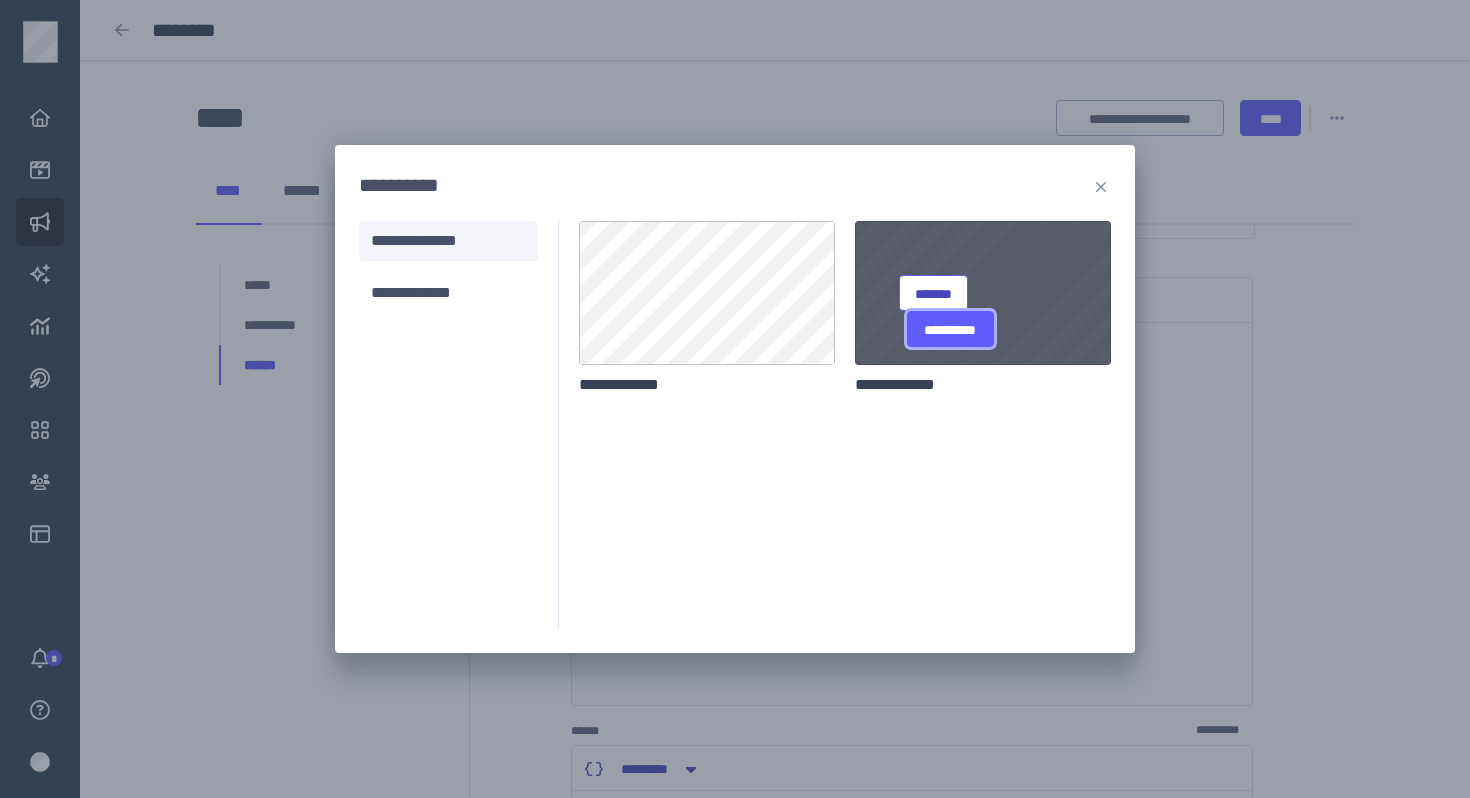 click on "**********" at bounding box center (950, 330) 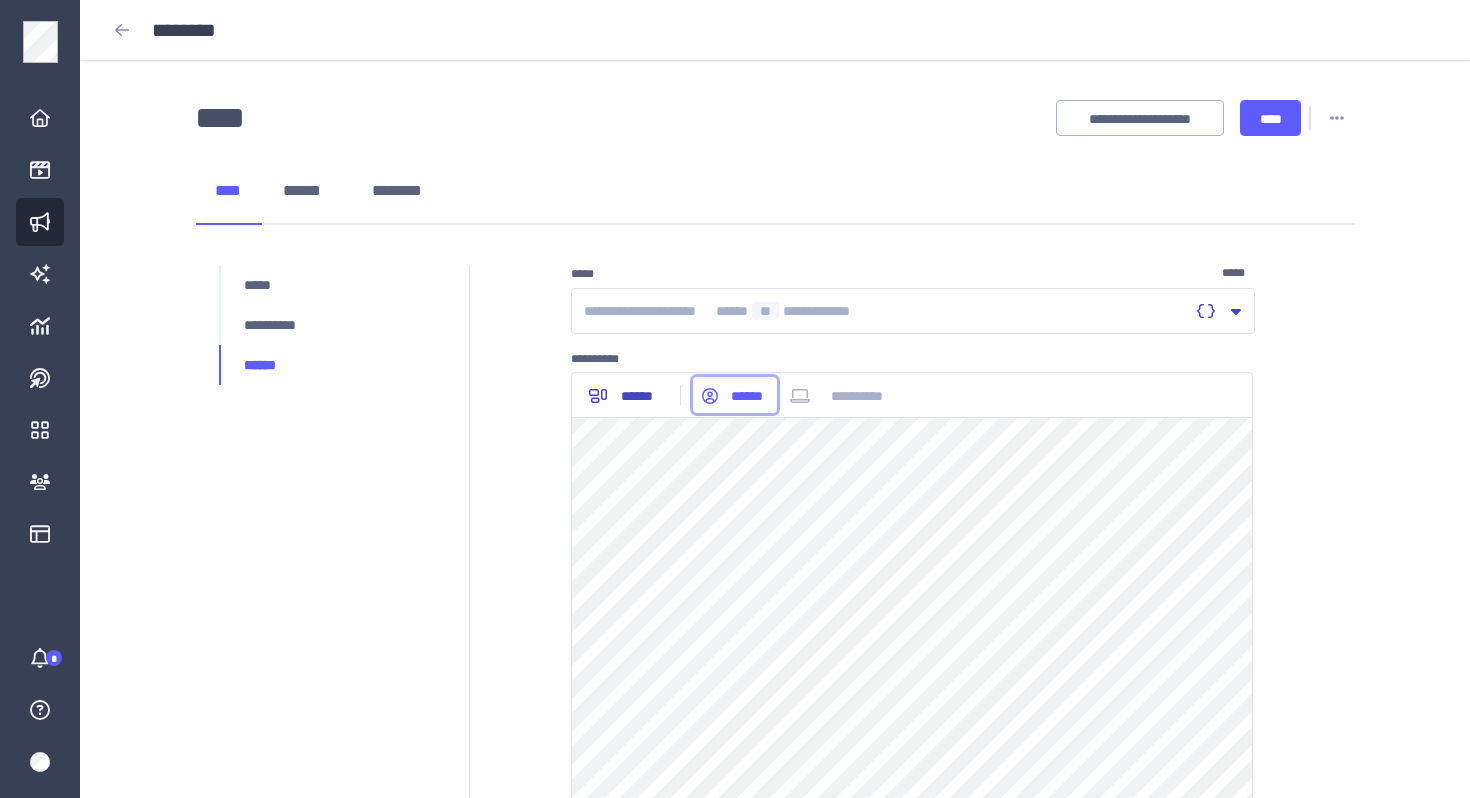 scroll, scrollTop: 377, scrollLeft: 0, axis: vertical 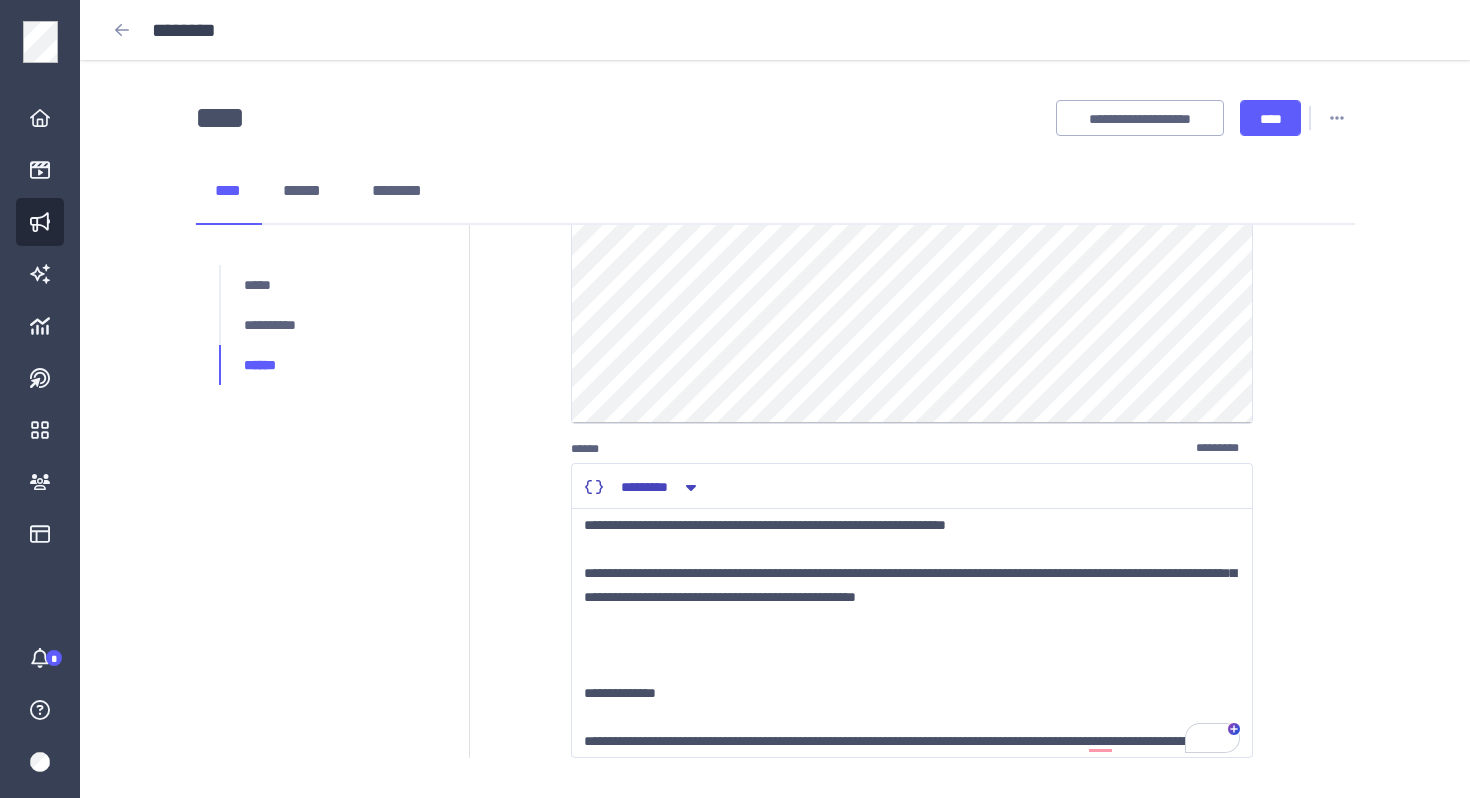 click on "**********" at bounding box center (775, 110) 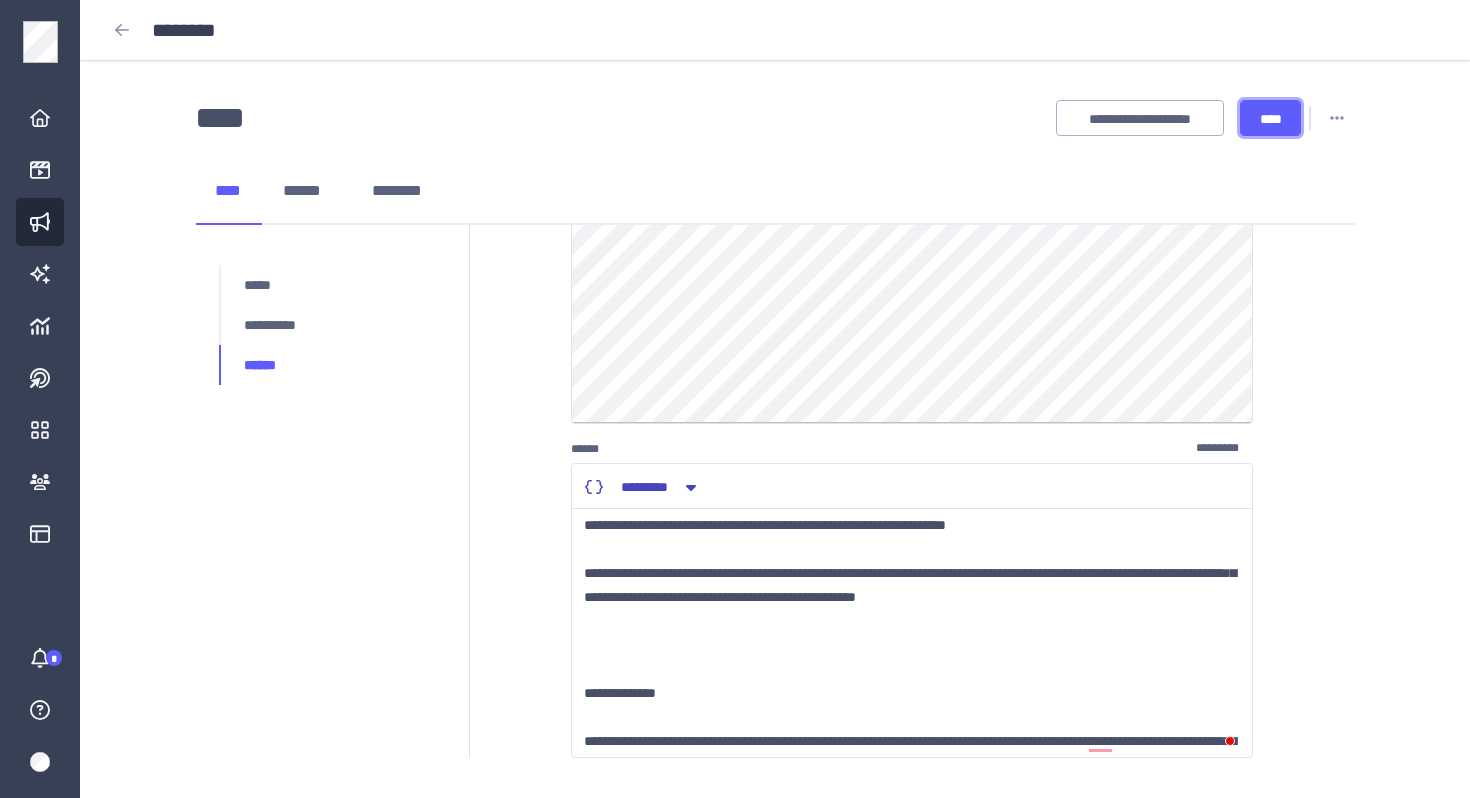 click on "****" at bounding box center (1270, 119) 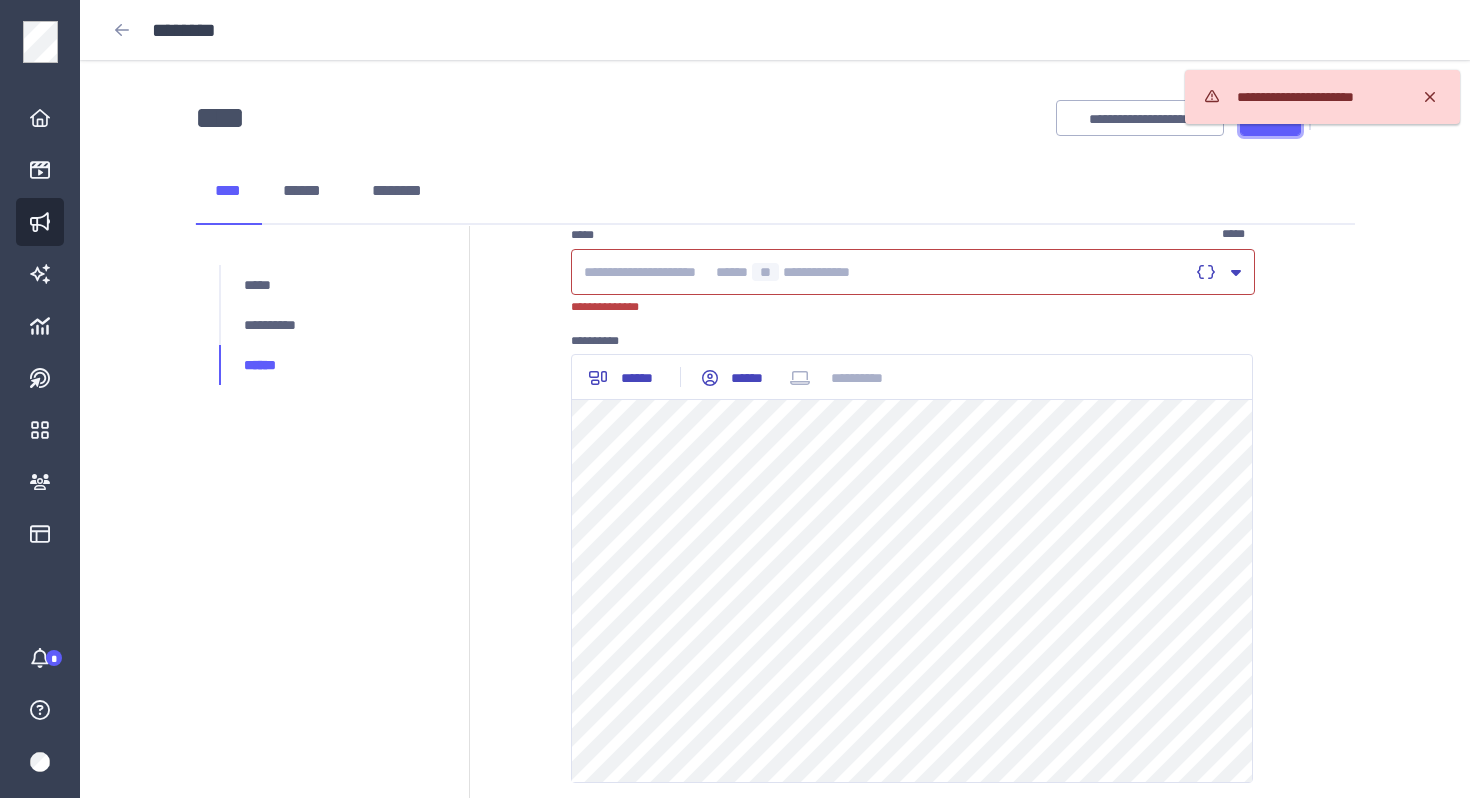 scroll, scrollTop: 0, scrollLeft: 0, axis: both 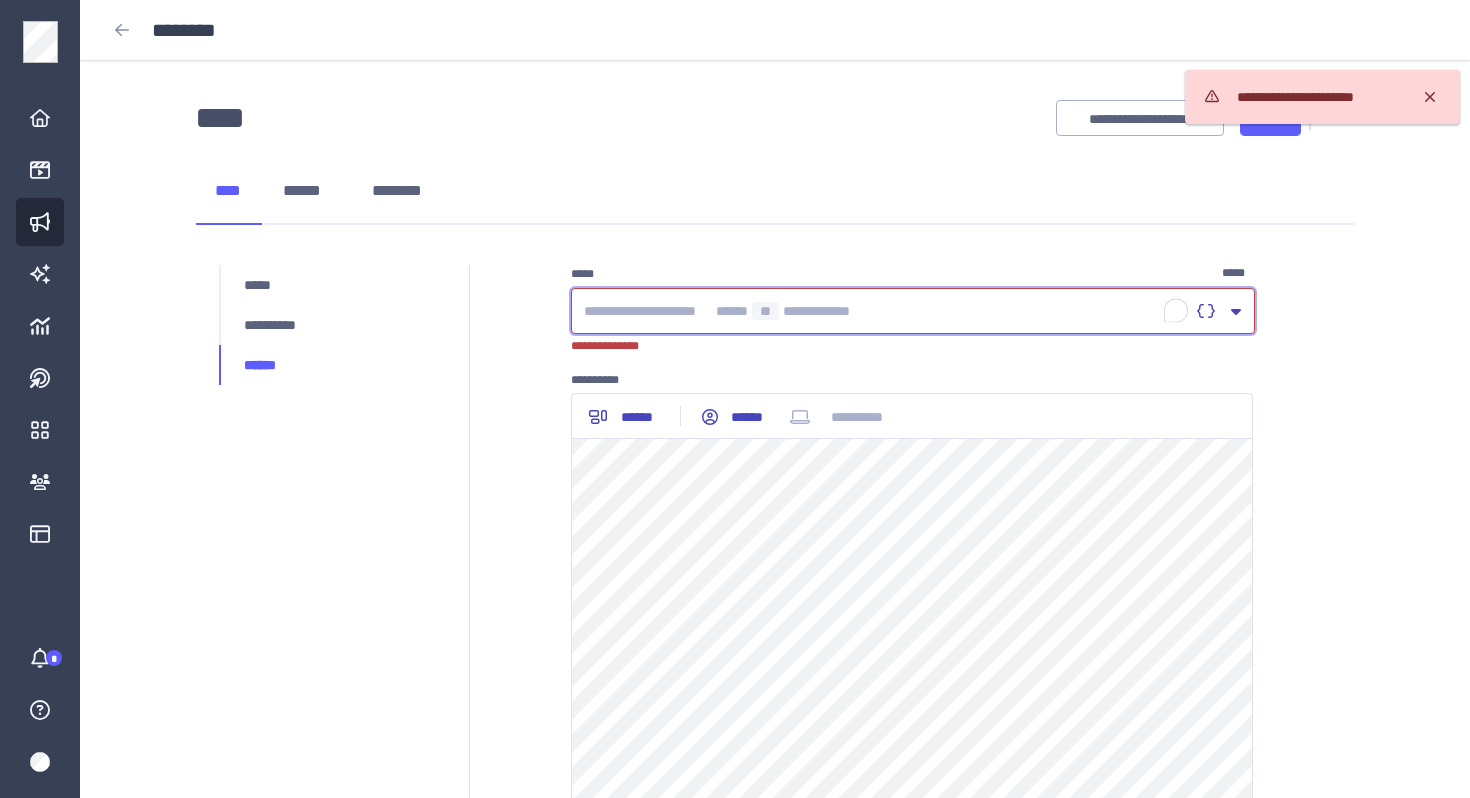 click at bounding box center [886, 311] 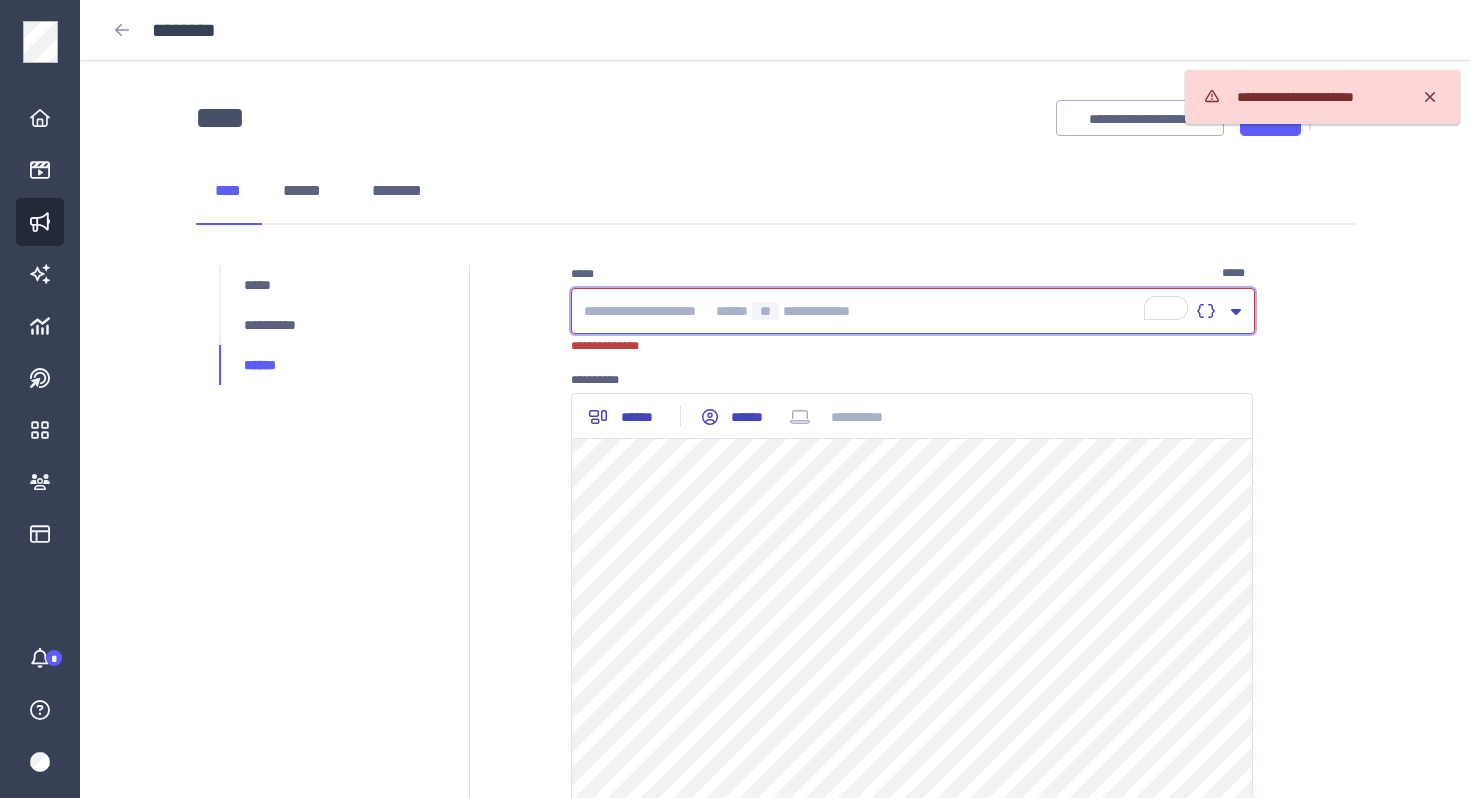 type 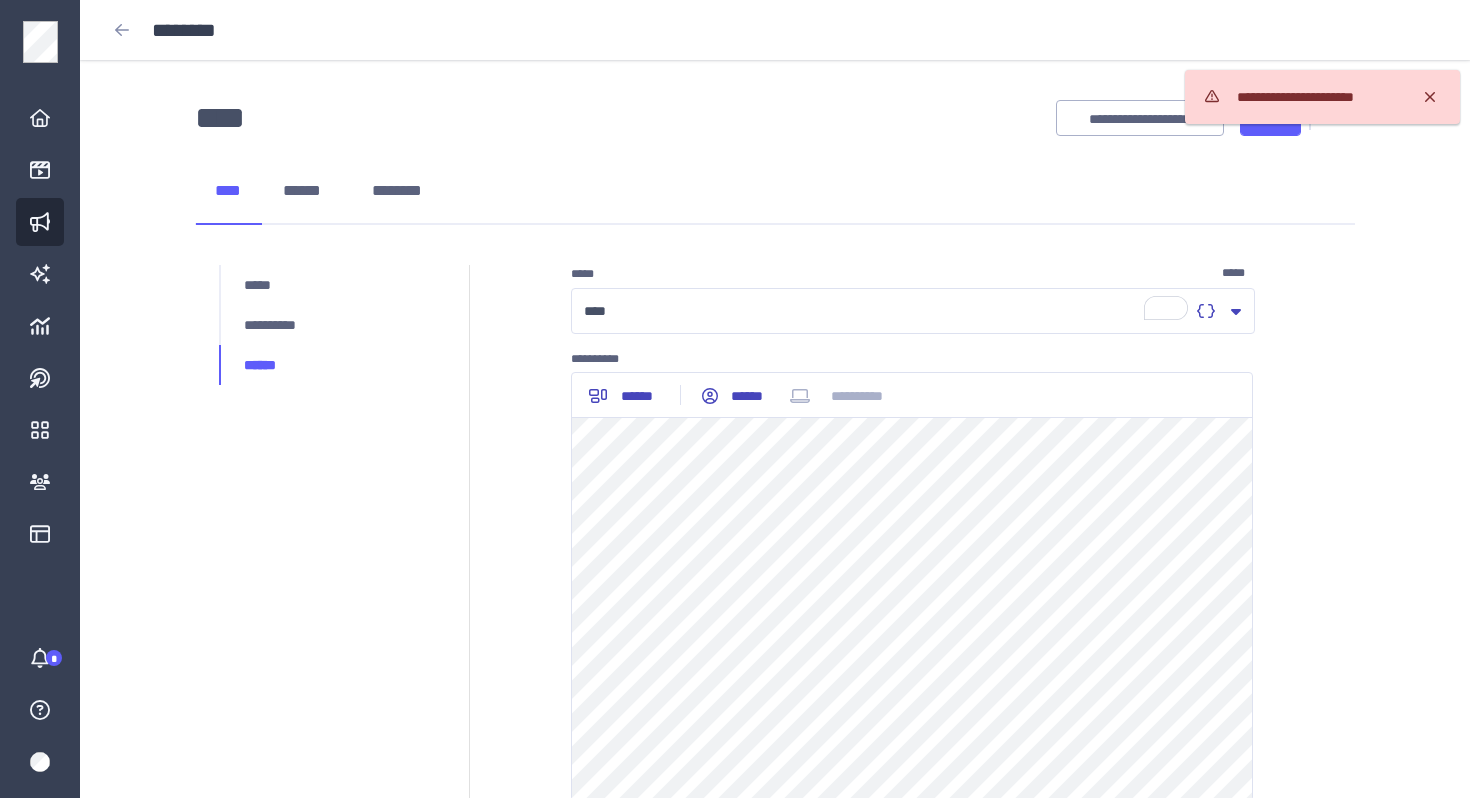 click on "**********" at bounding box center [775, 700] 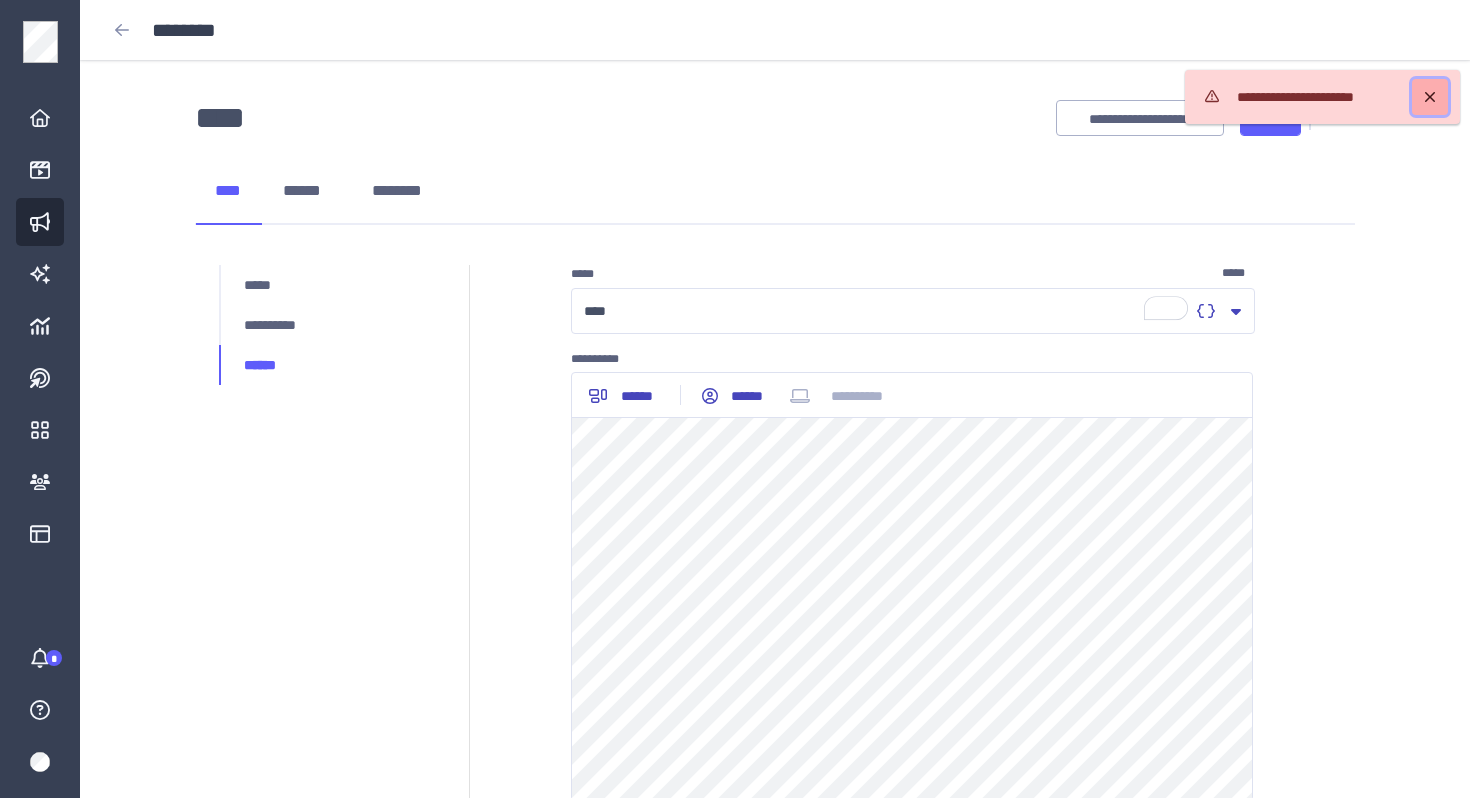click 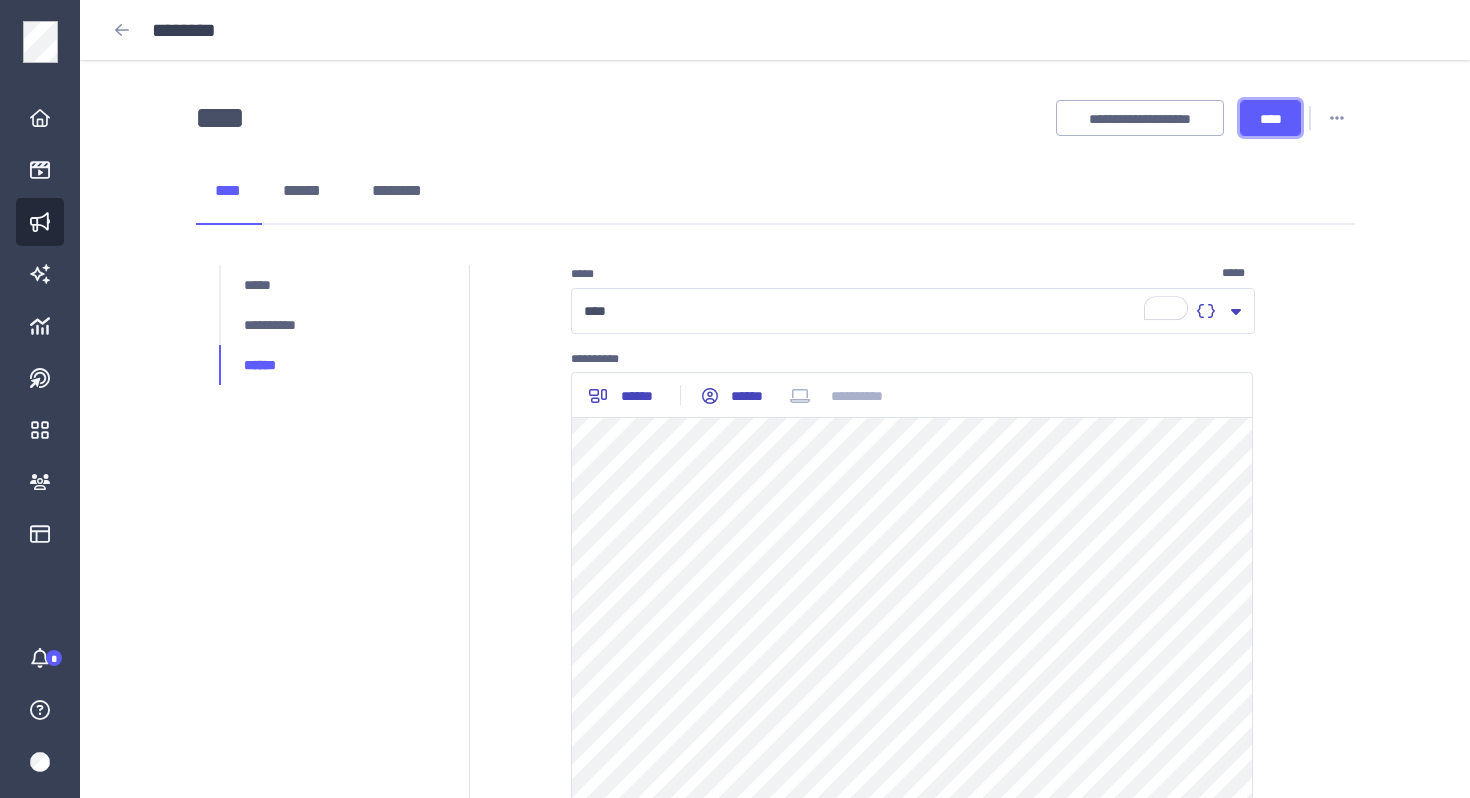 click on "****" at bounding box center [1270, 119] 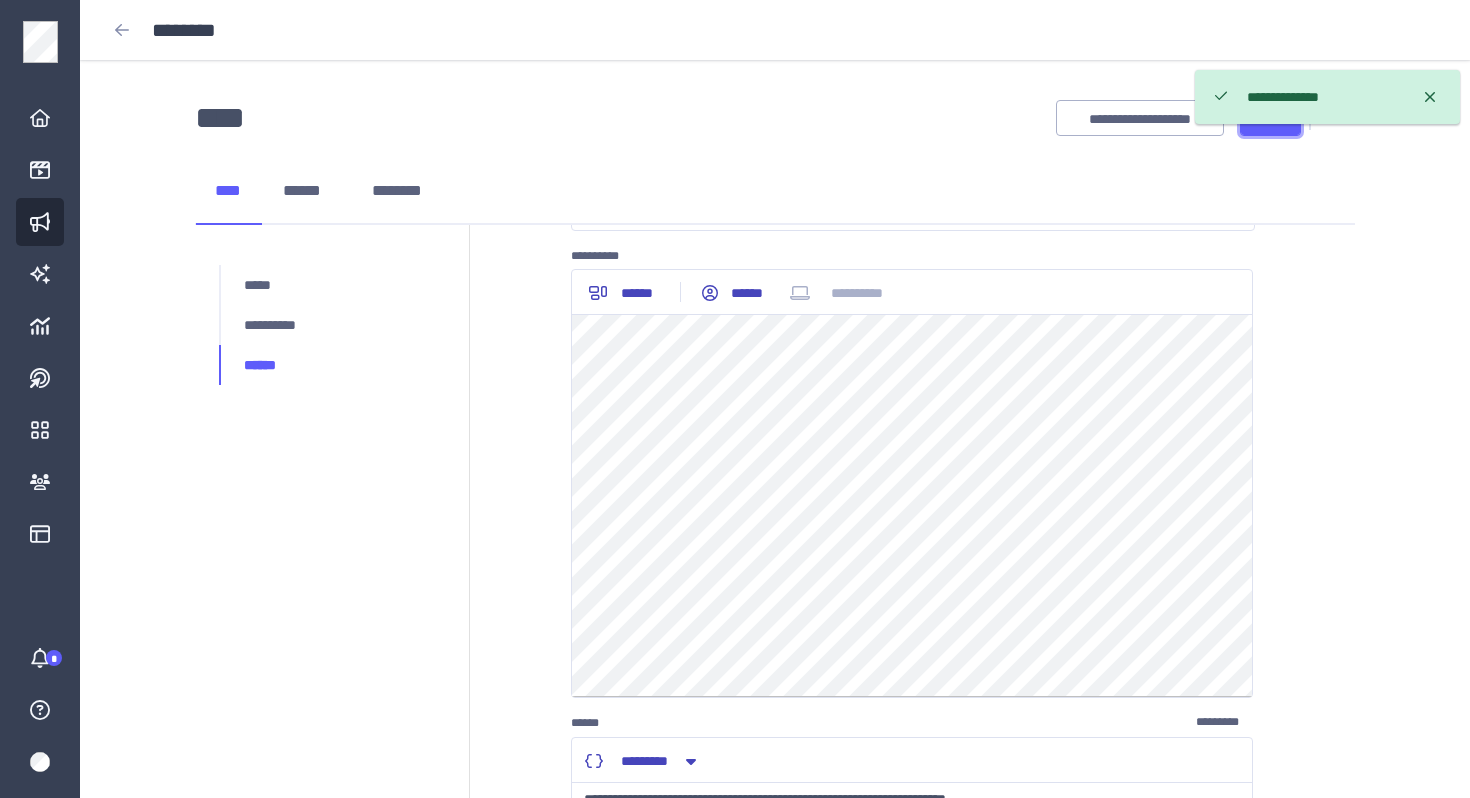 scroll, scrollTop: 0, scrollLeft: 0, axis: both 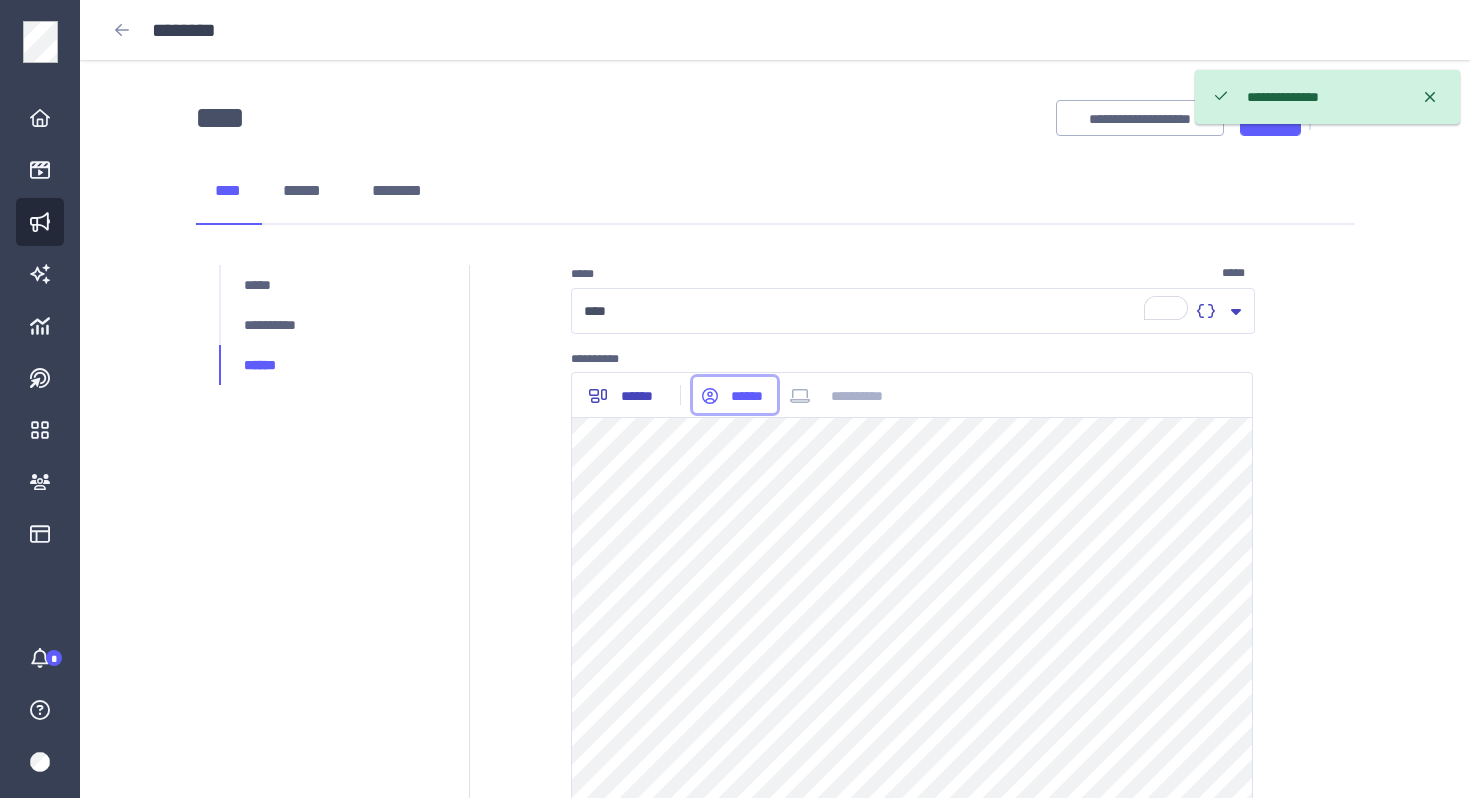 click on "******" at bounding box center [747, 396] 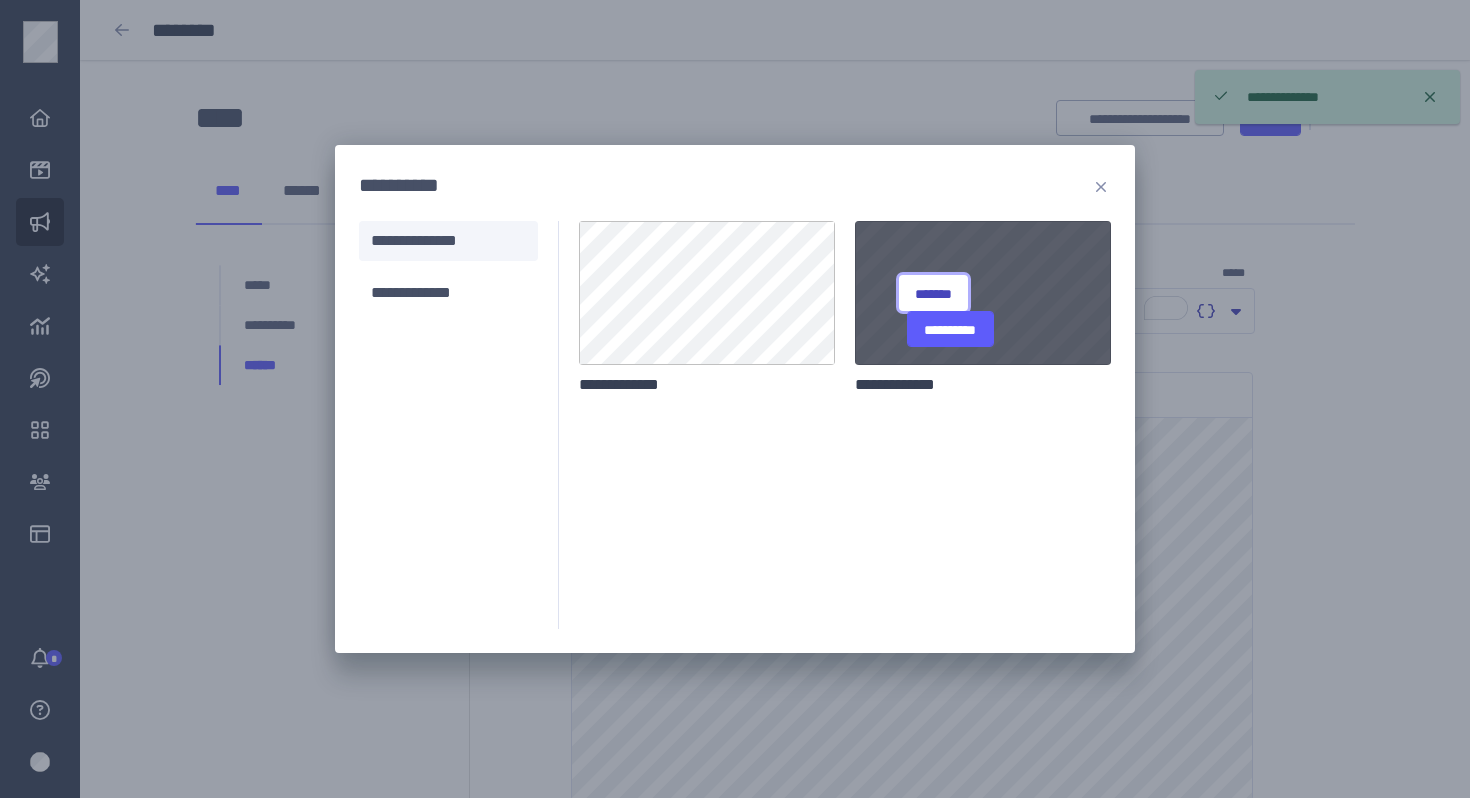 click on "*******" at bounding box center [933, 293] 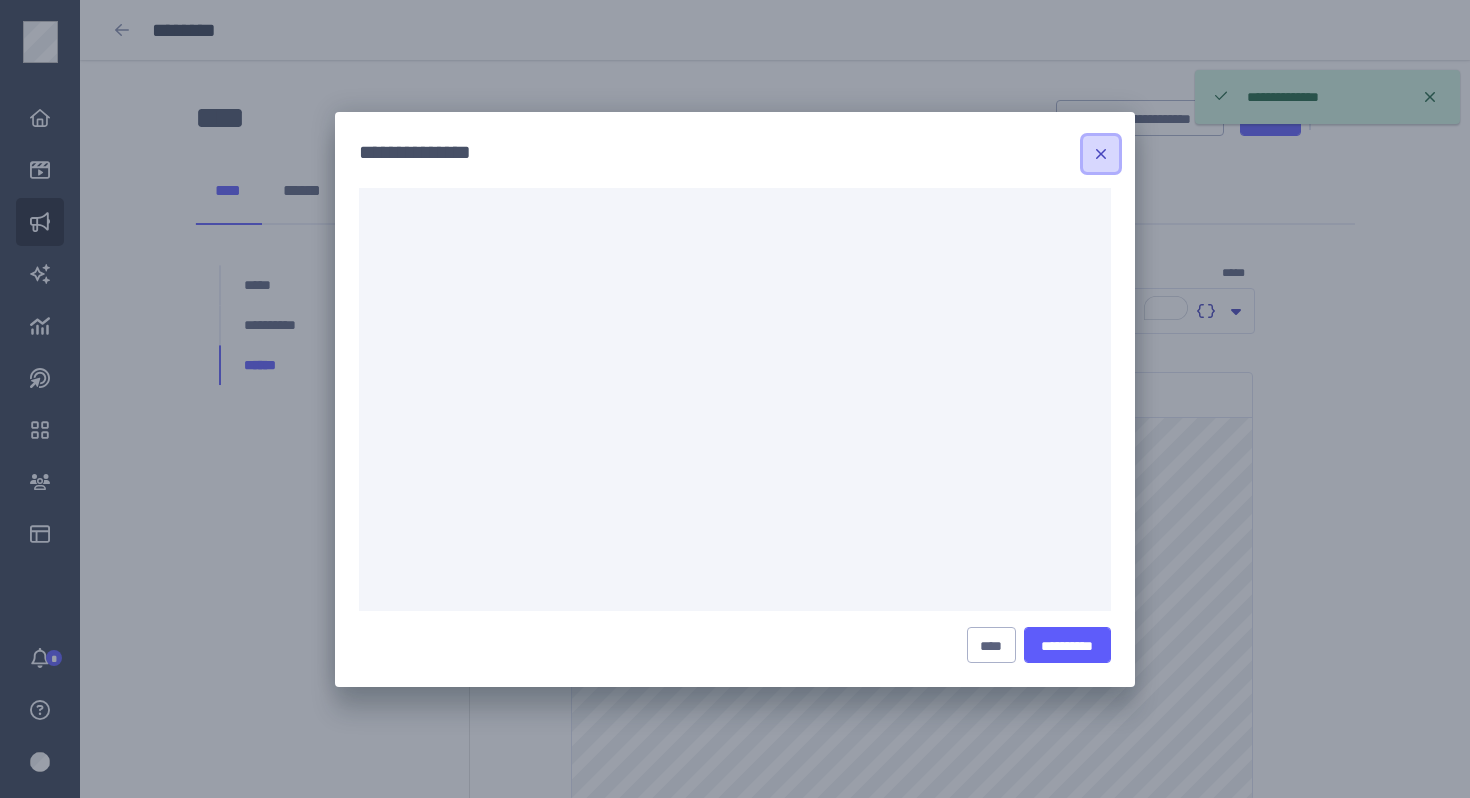 click at bounding box center (1101, 154) 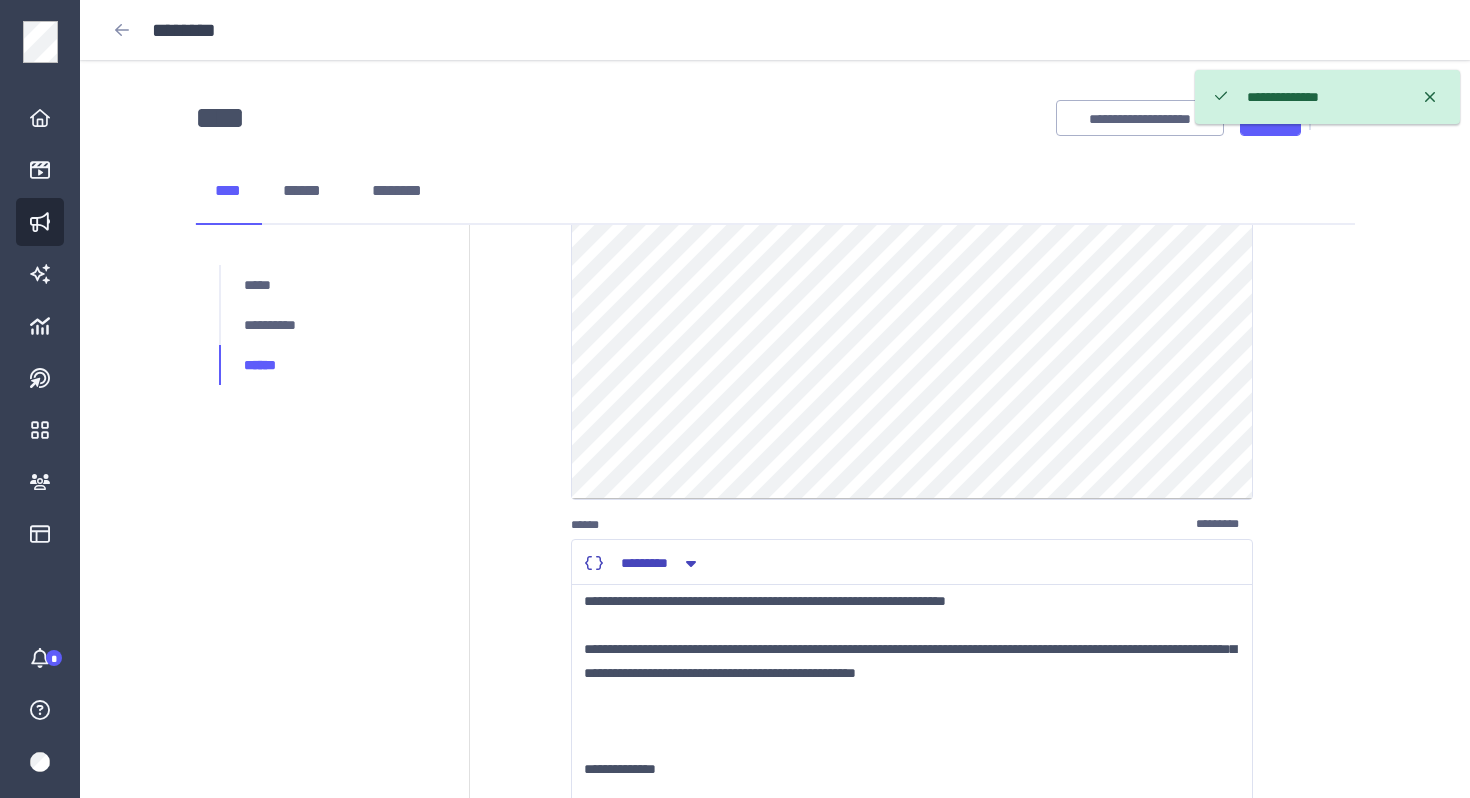 scroll, scrollTop: 377, scrollLeft: 0, axis: vertical 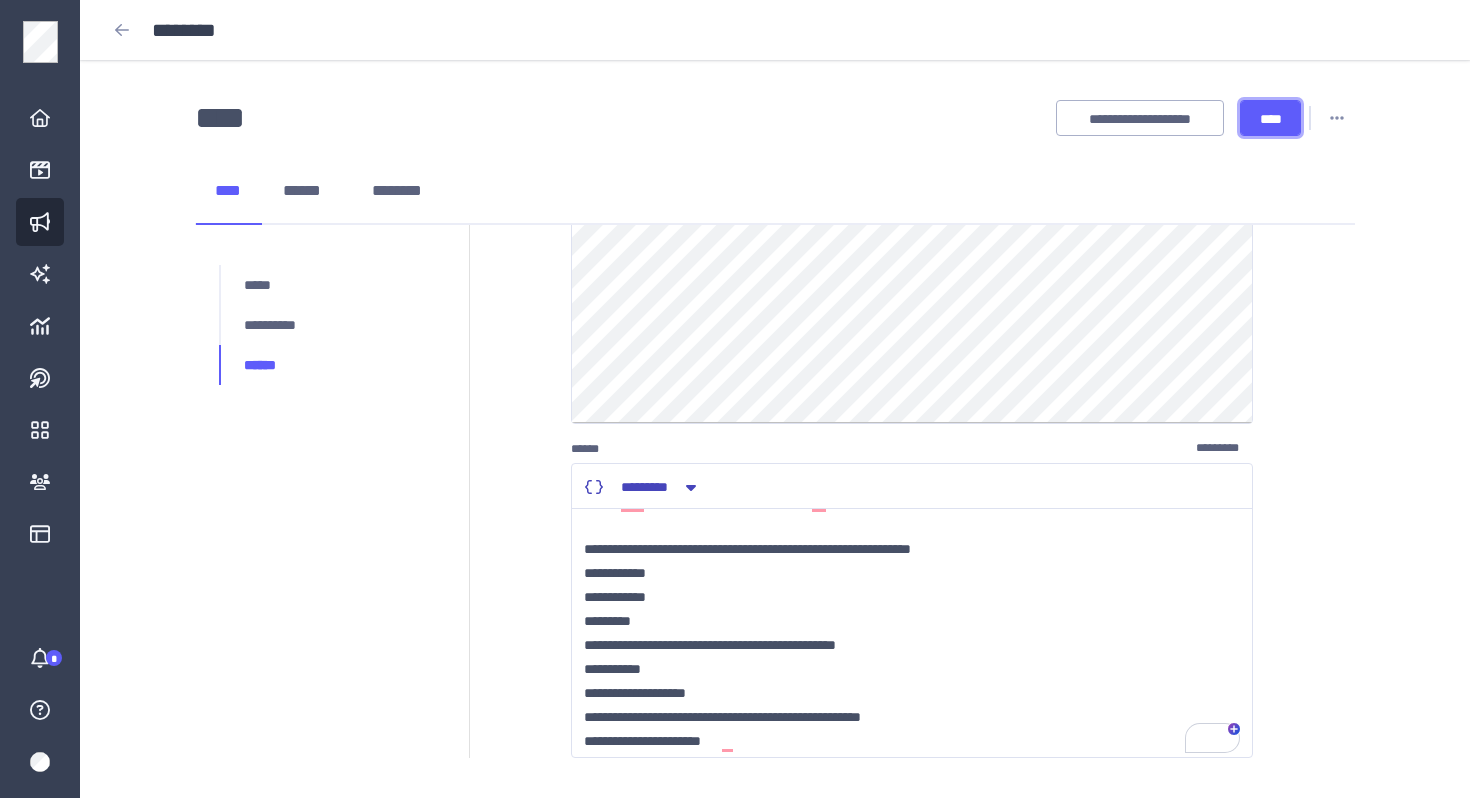 click on "****" at bounding box center [1270, 119] 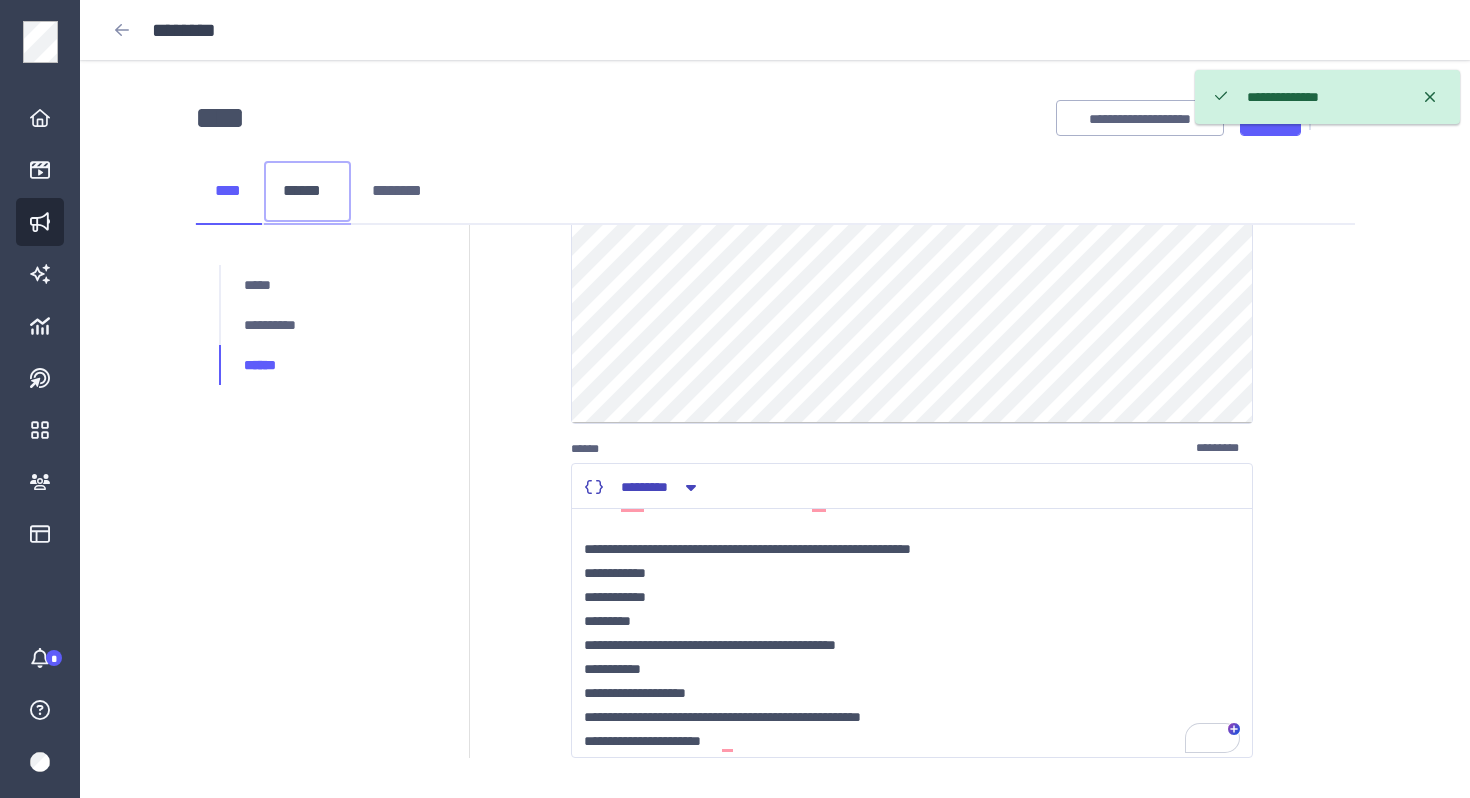 click on "******" at bounding box center (307, 191) 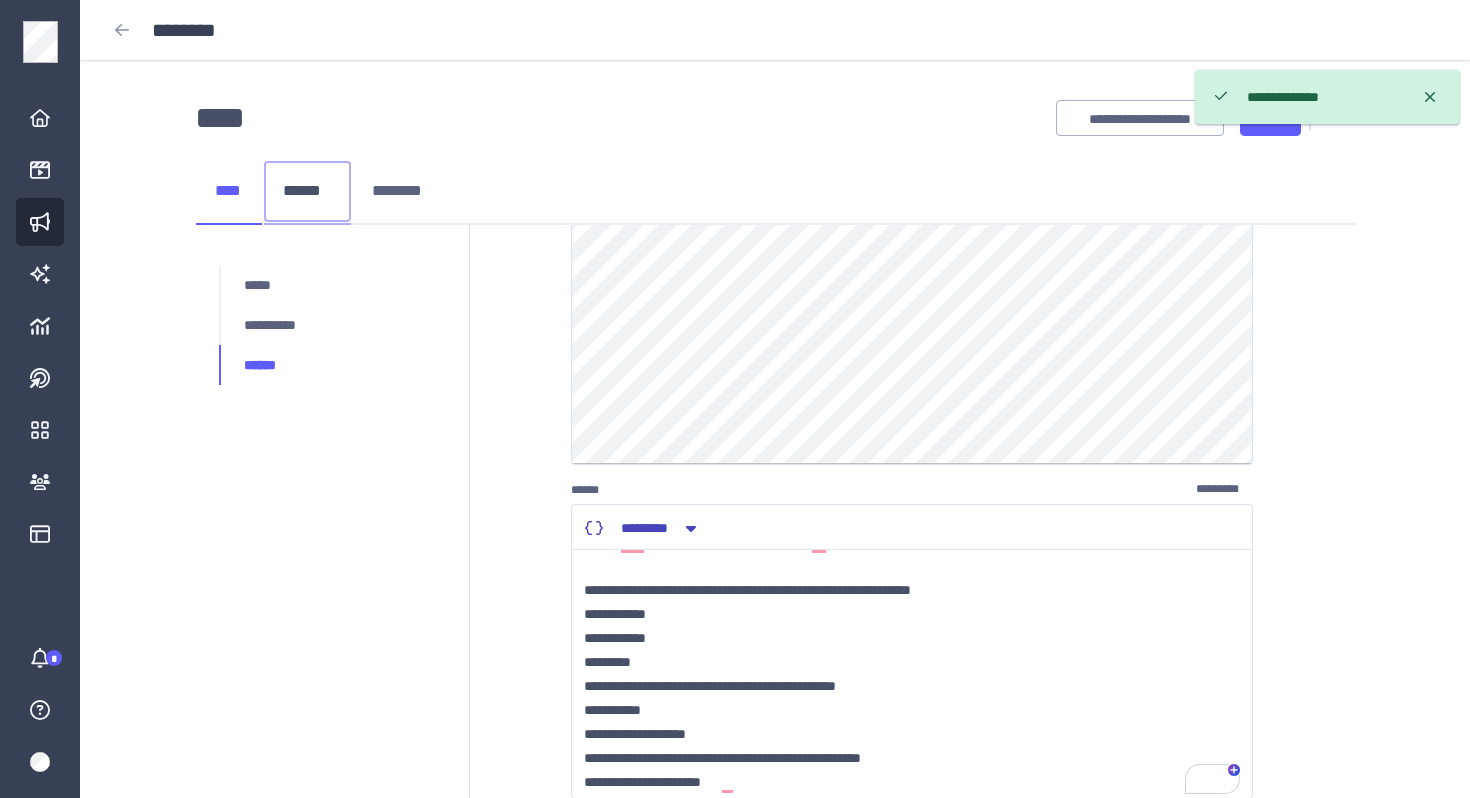 scroll, scrollTop: 0, scrollLeft: 0, axis: both 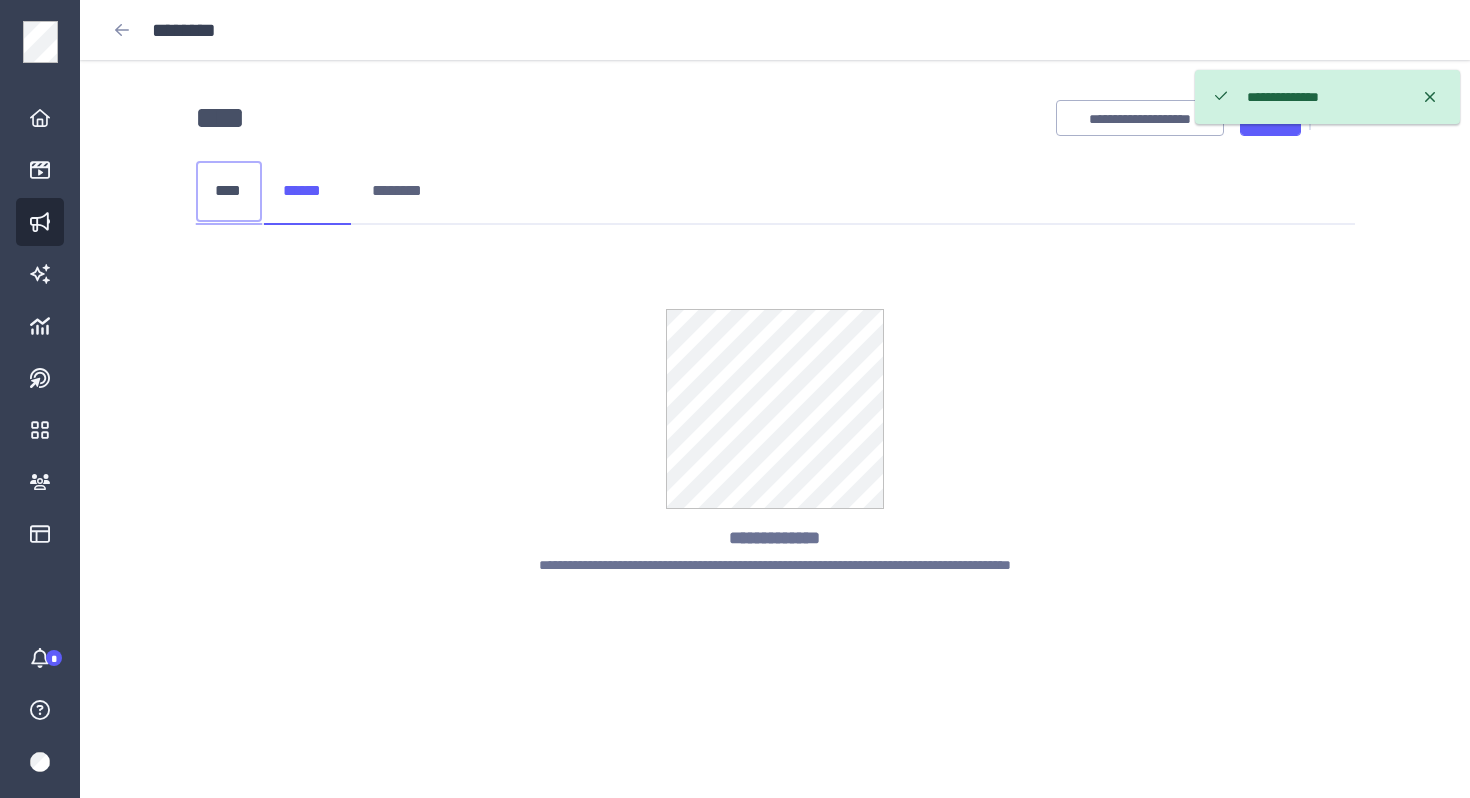 click on "****" at bounding box center (229, 191) 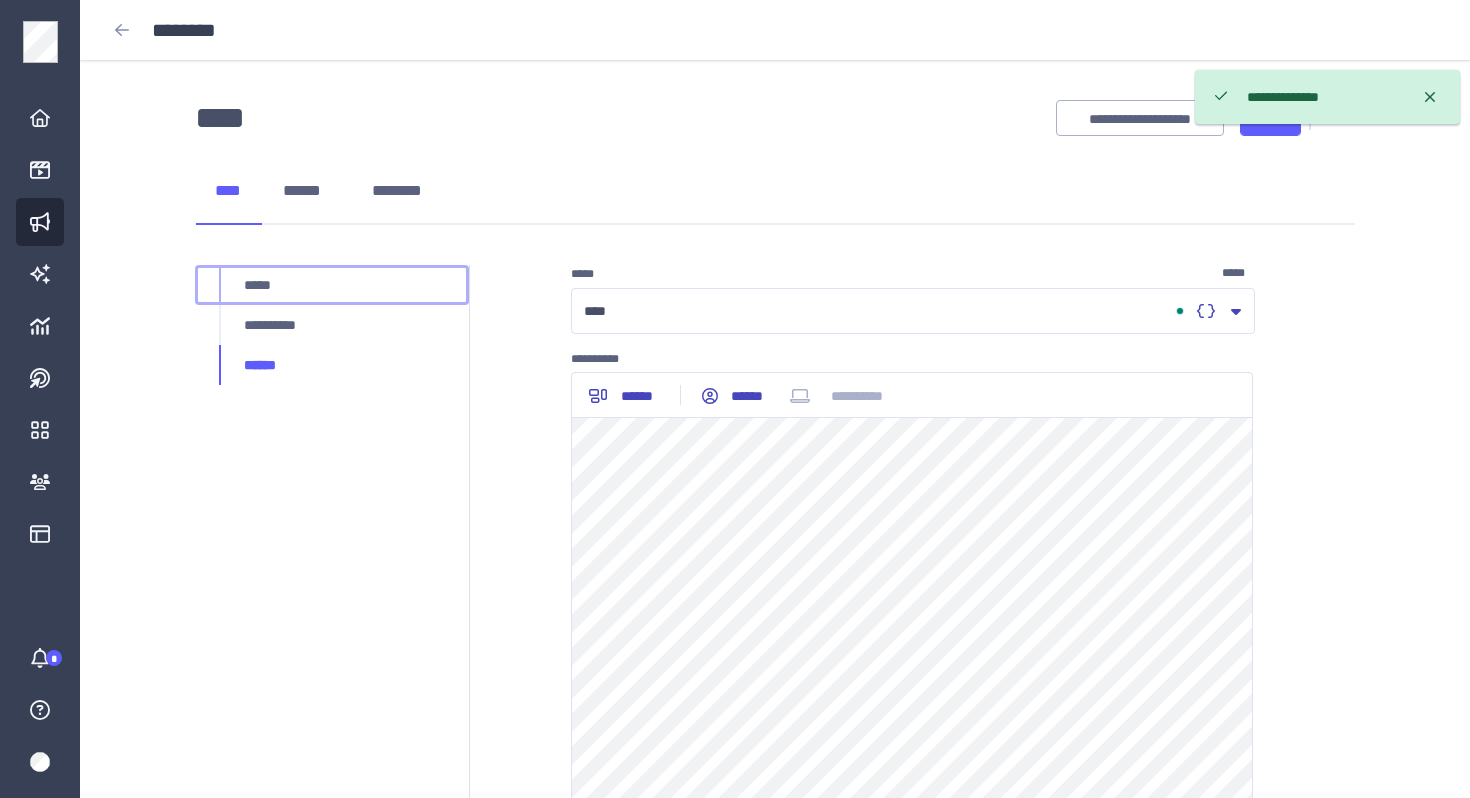 click on "*****" at bounding box center [332, 285] 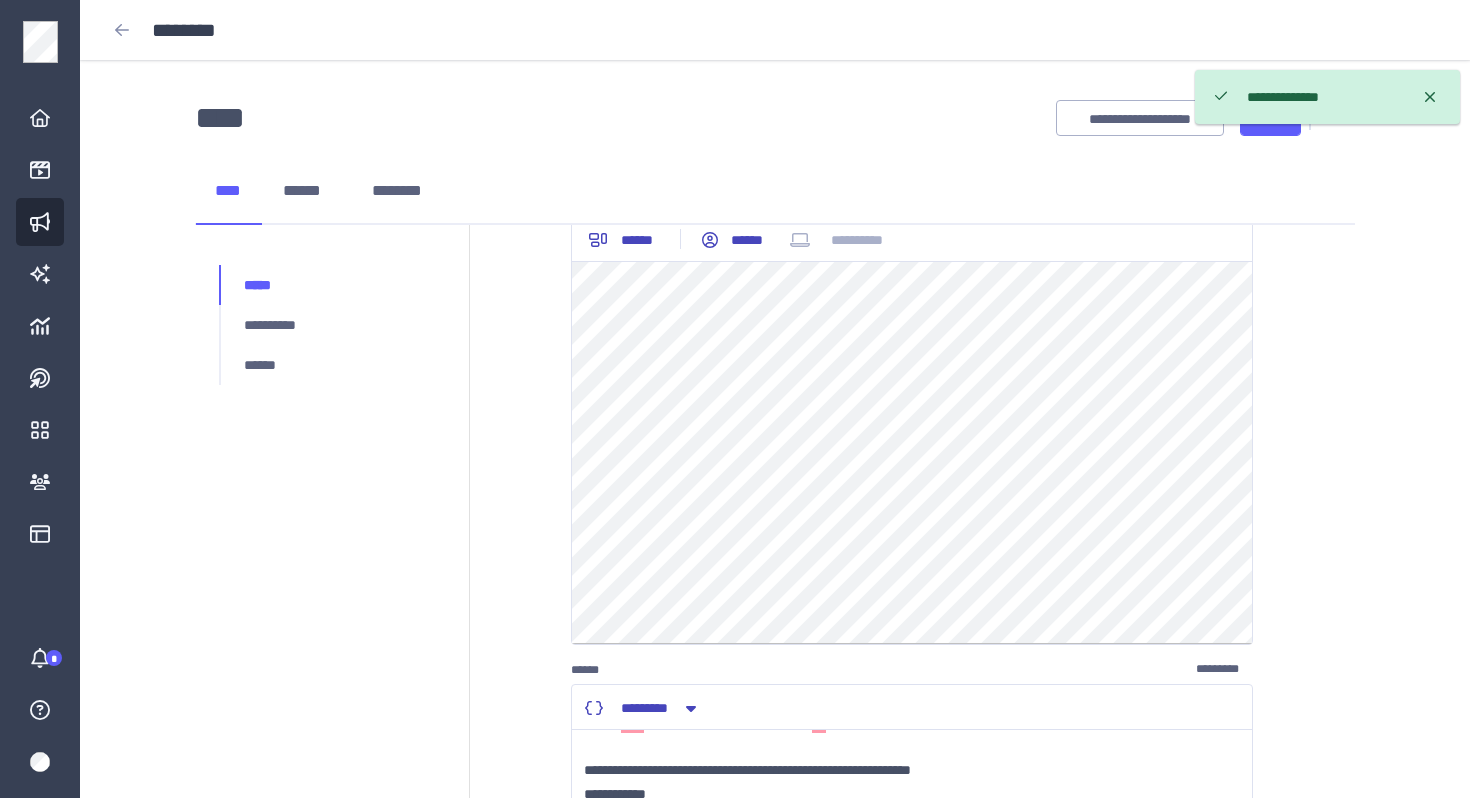 scroll, scrollTop: 185, scrollLeft: 0, axis: vertical 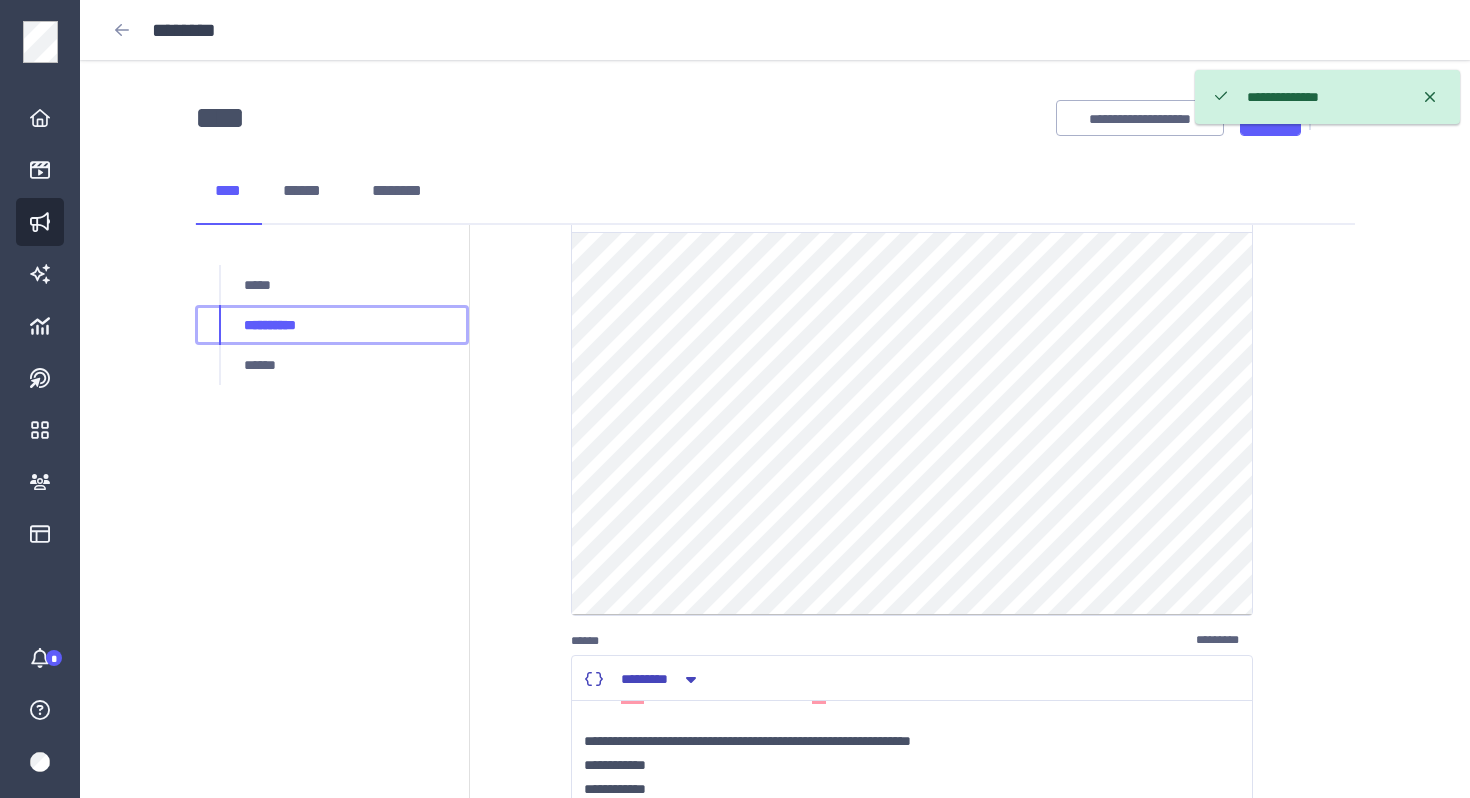 click on "**********" at bounding box center [332, 325] 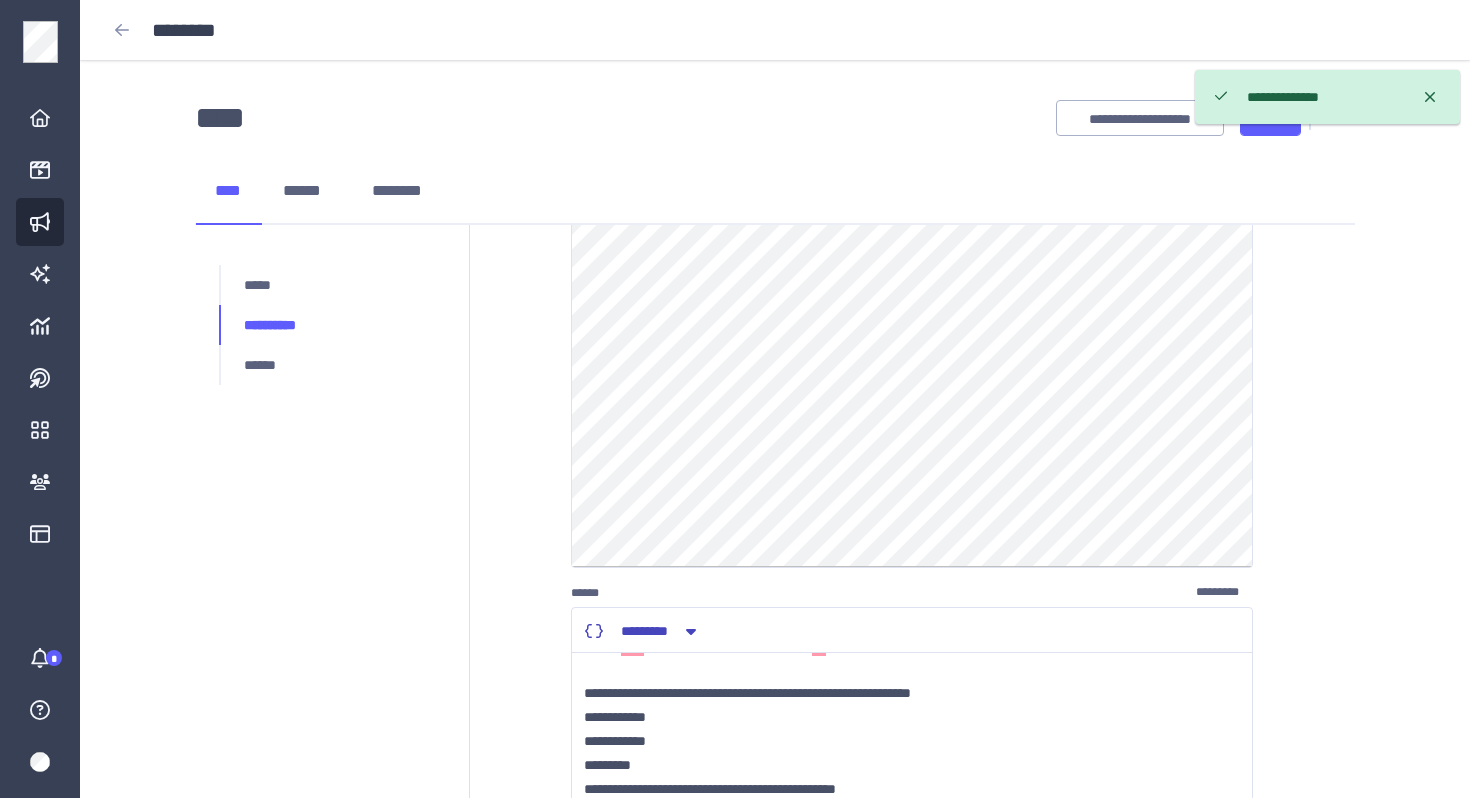 scroll, scrollTop: 270, scrollLeft: 0, axis: vertical 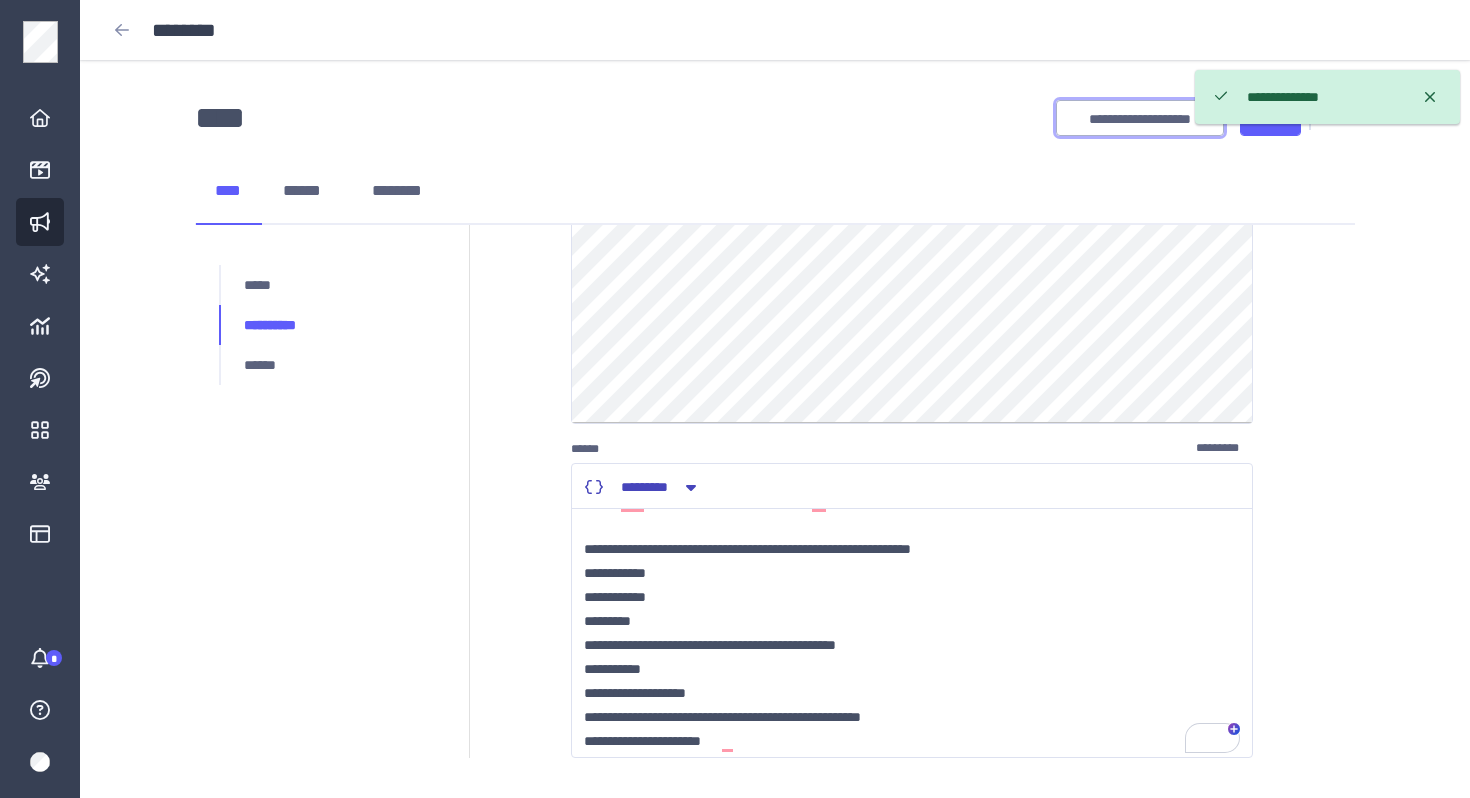 click on "**********" at bounding box center (1140, 119) 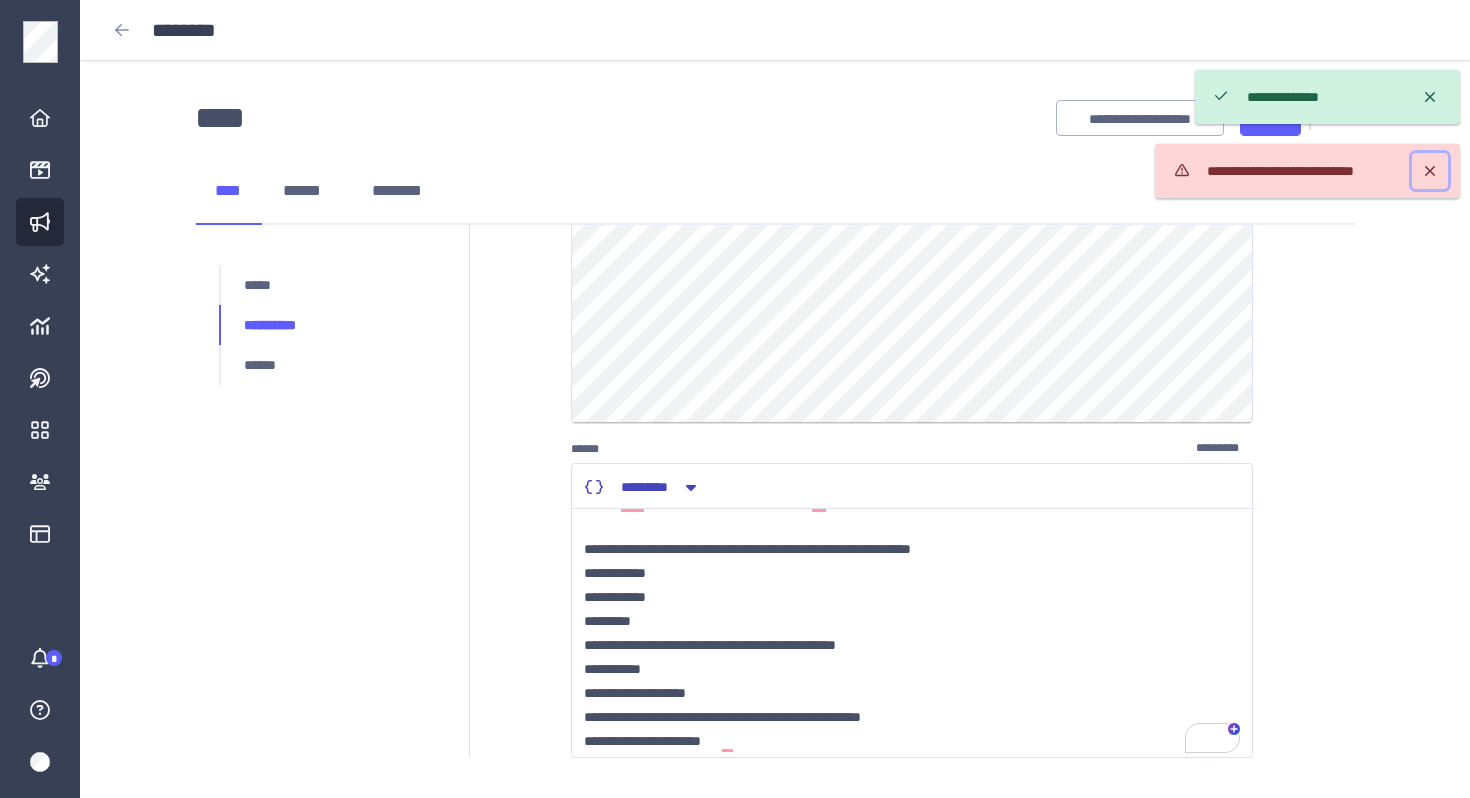 drag, startPoint x: 1426, startPoint y: 169, endPoint x: 1428, endPoint y: 116, distance: 53.037724 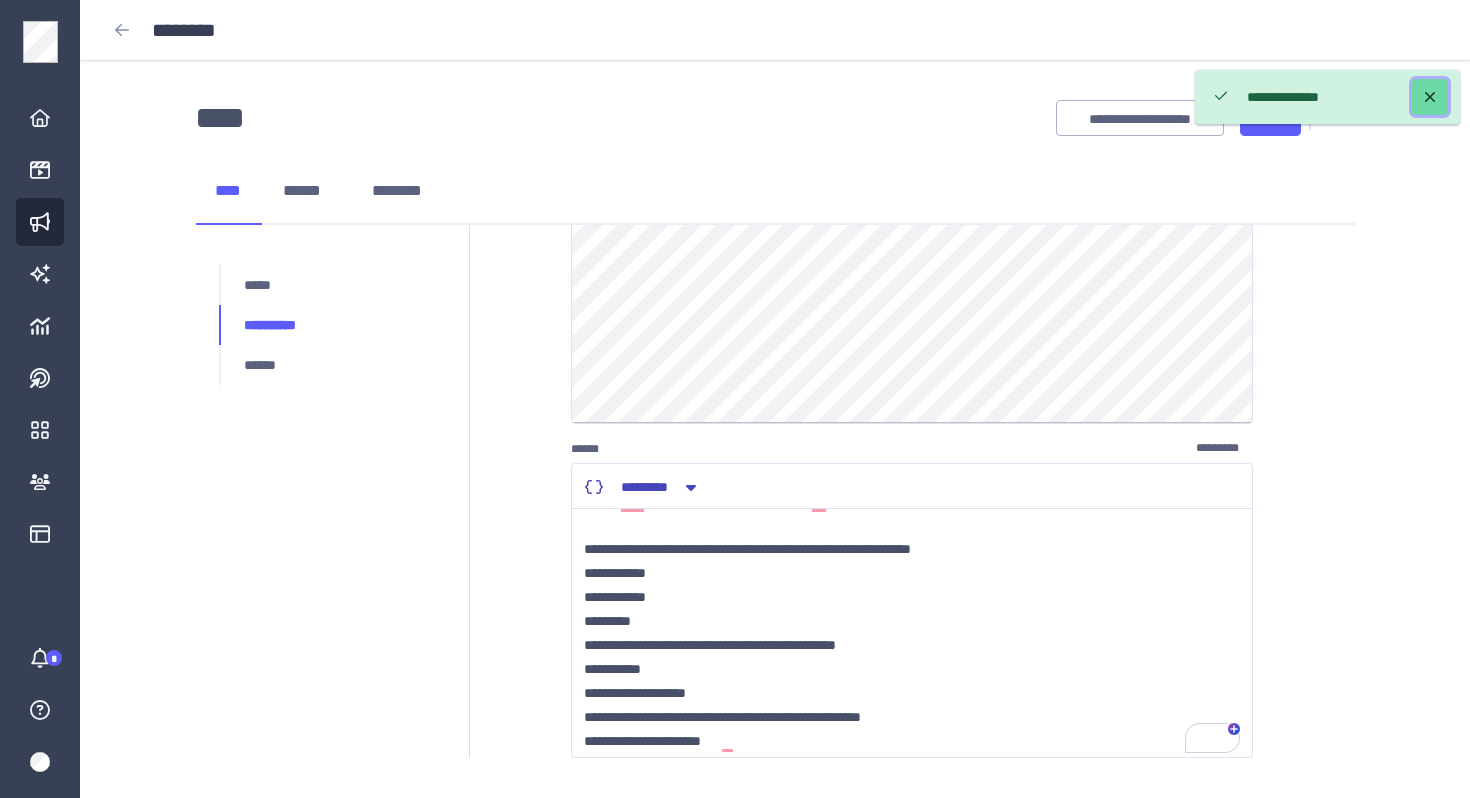 click 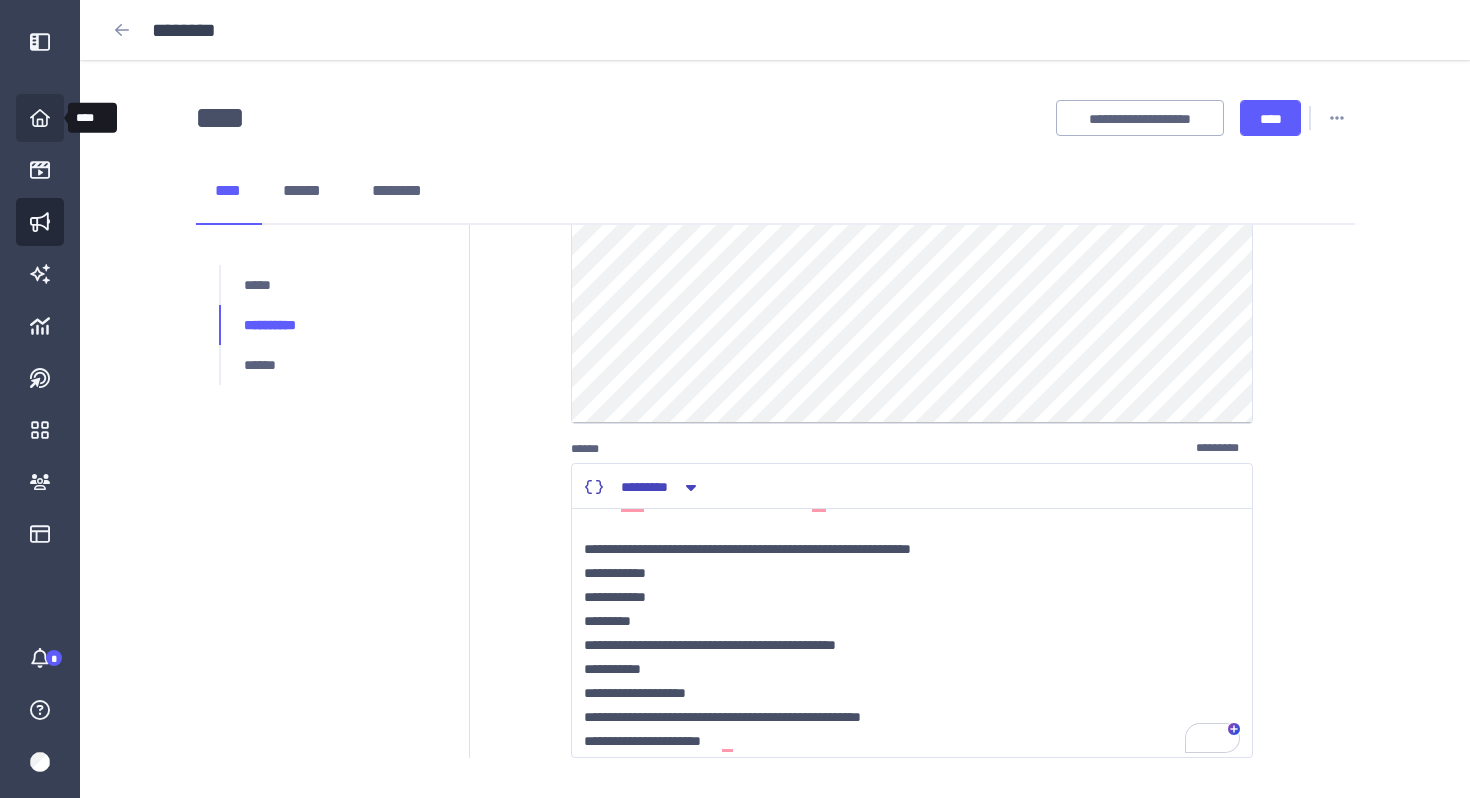 click on "****" at bounding box center [40, 118] 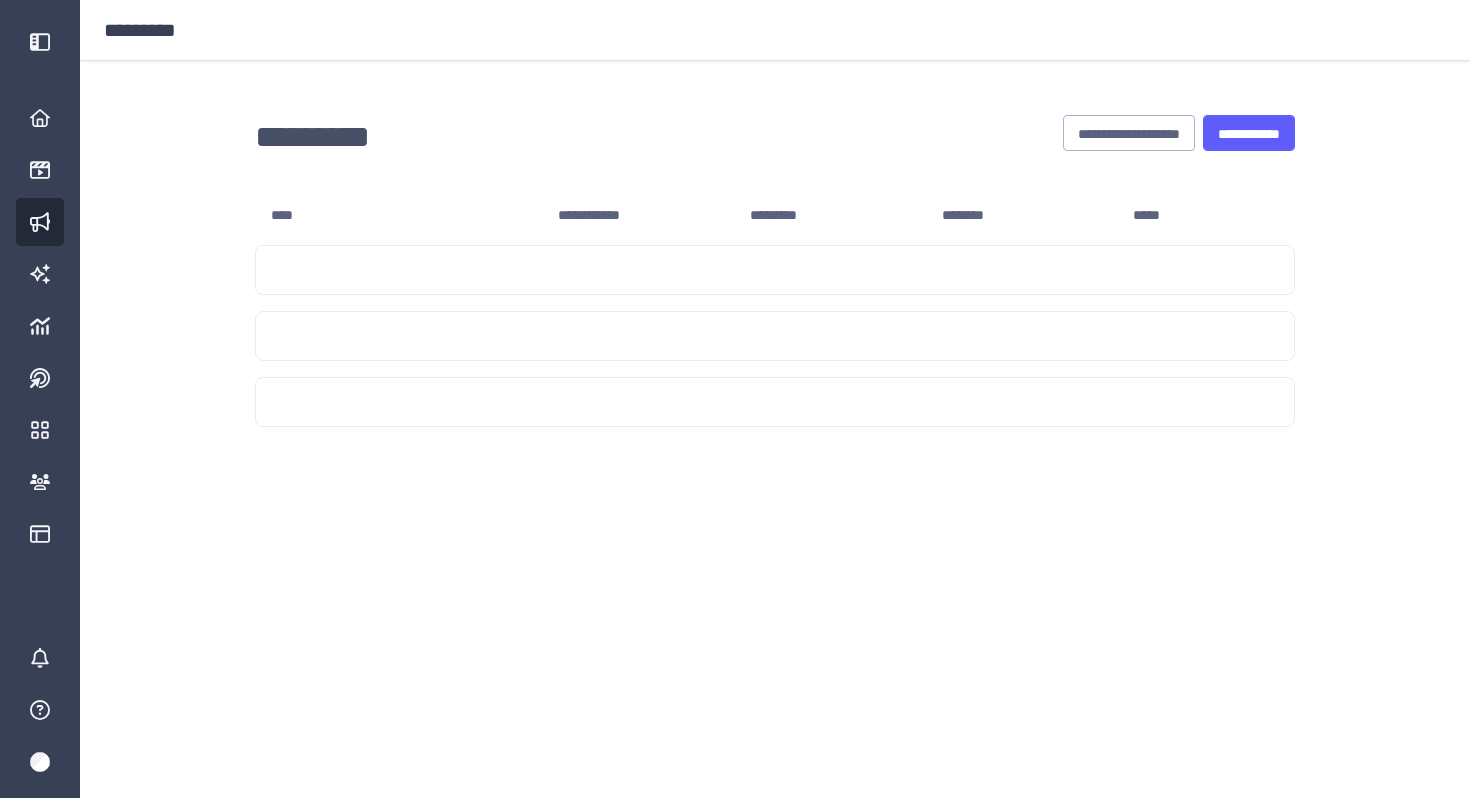 scroll, scrollTop: 0, scrollLeft: 0, axis: both 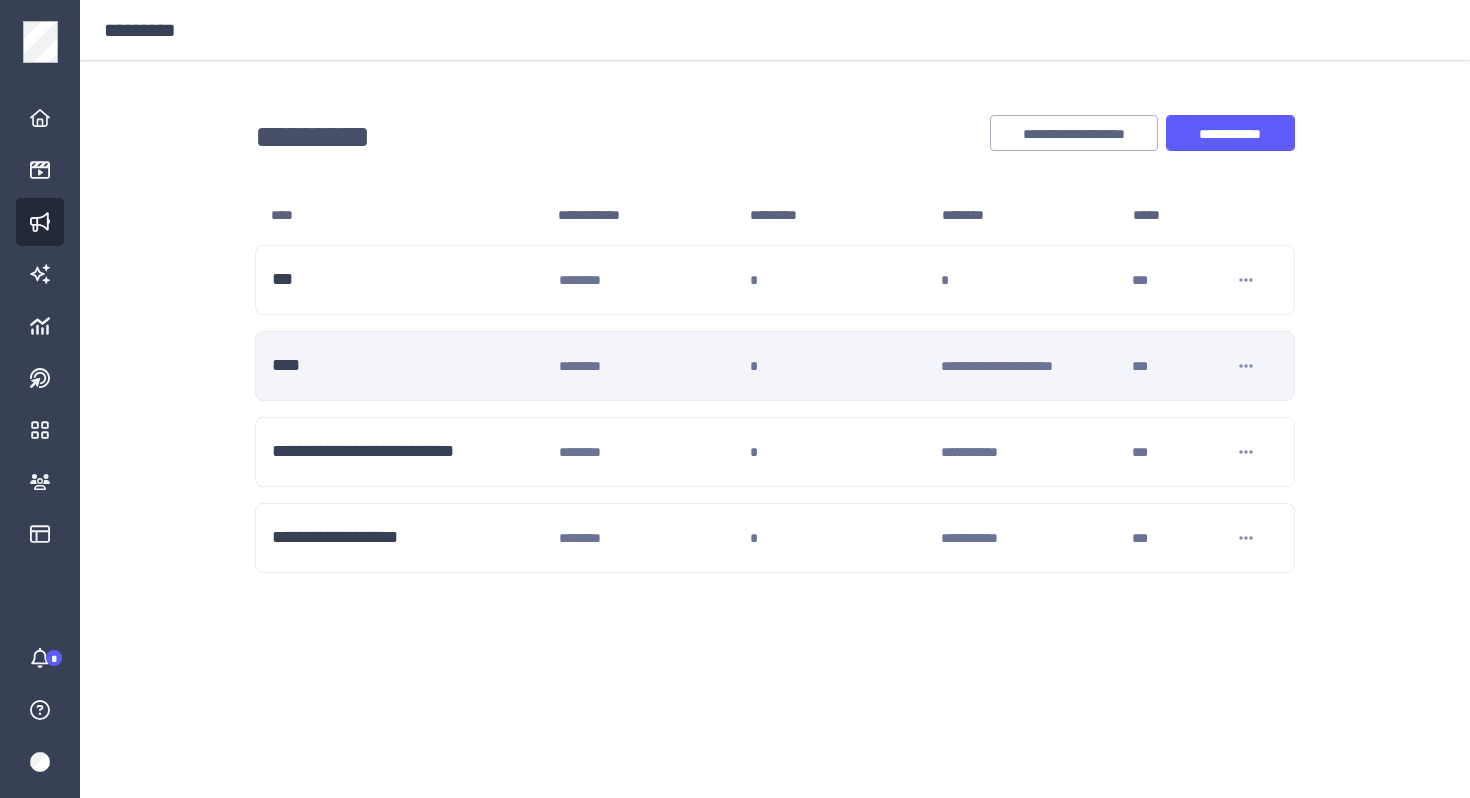 click on "[LAST]   [LAST]   [LAST]   [LAST]   [LAST]" at bounding box center [775, 366] 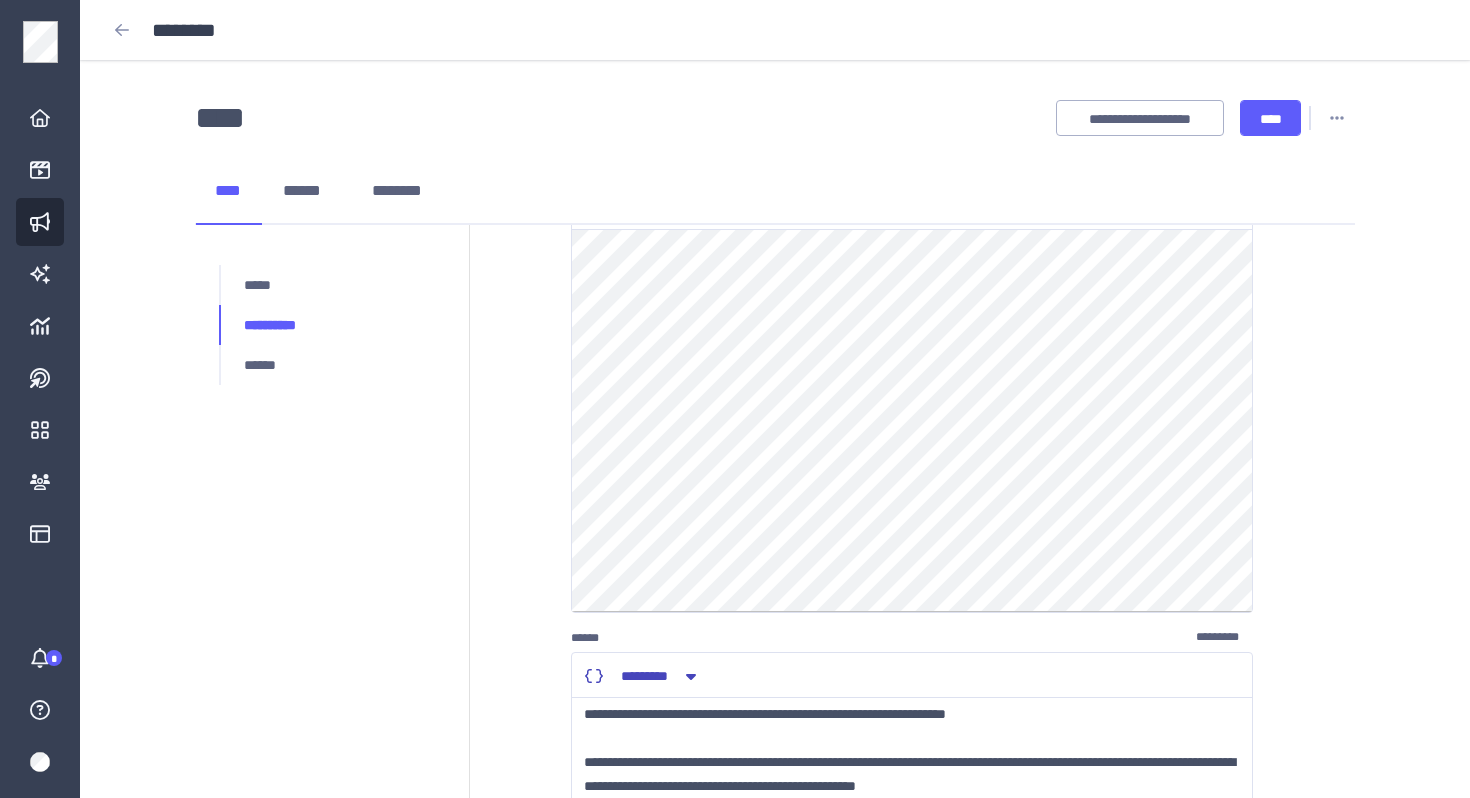 scroll, scrollTop: 377, scrollLeft: 0, axis: vertical 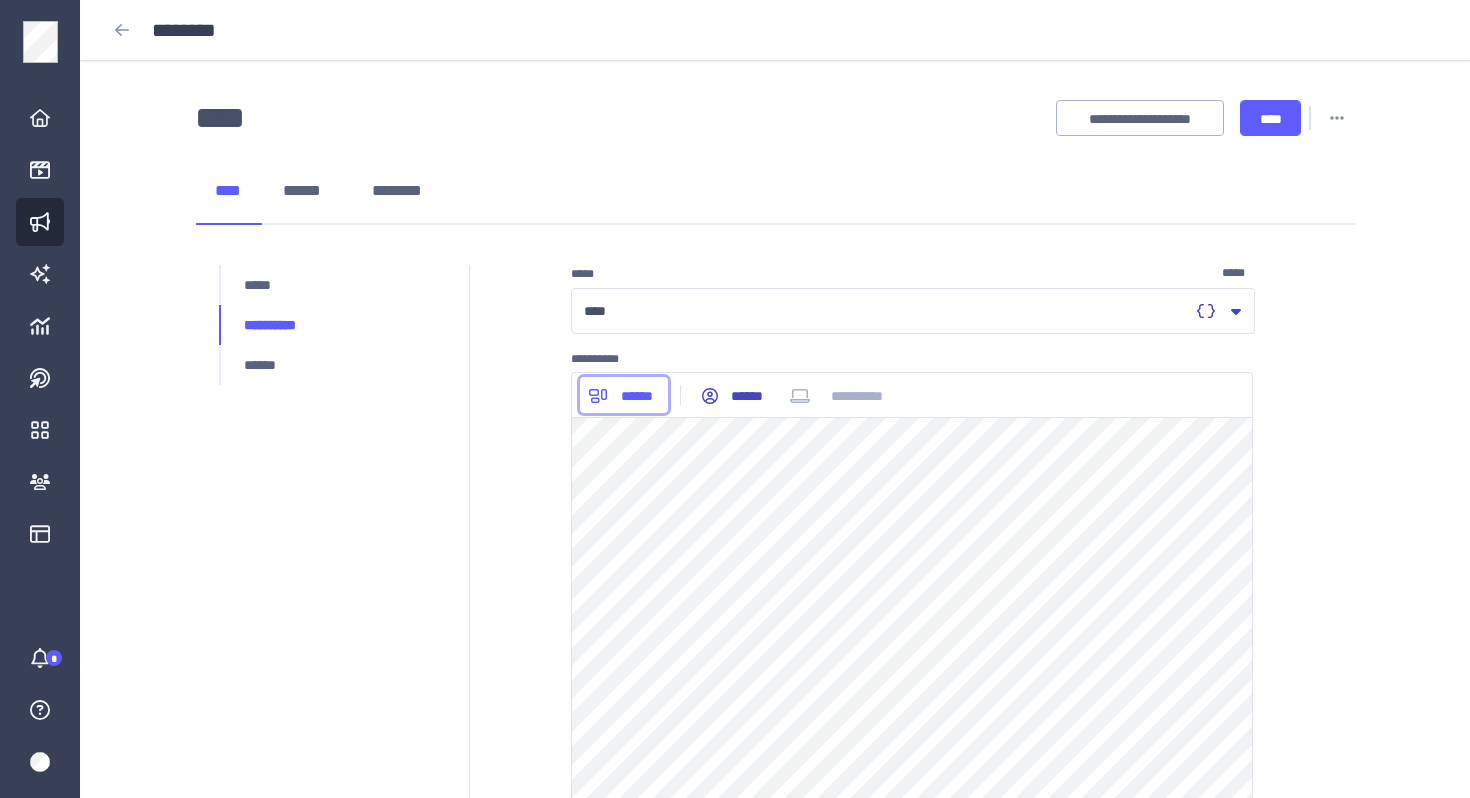click on "******" at bounding box center (637, 396) 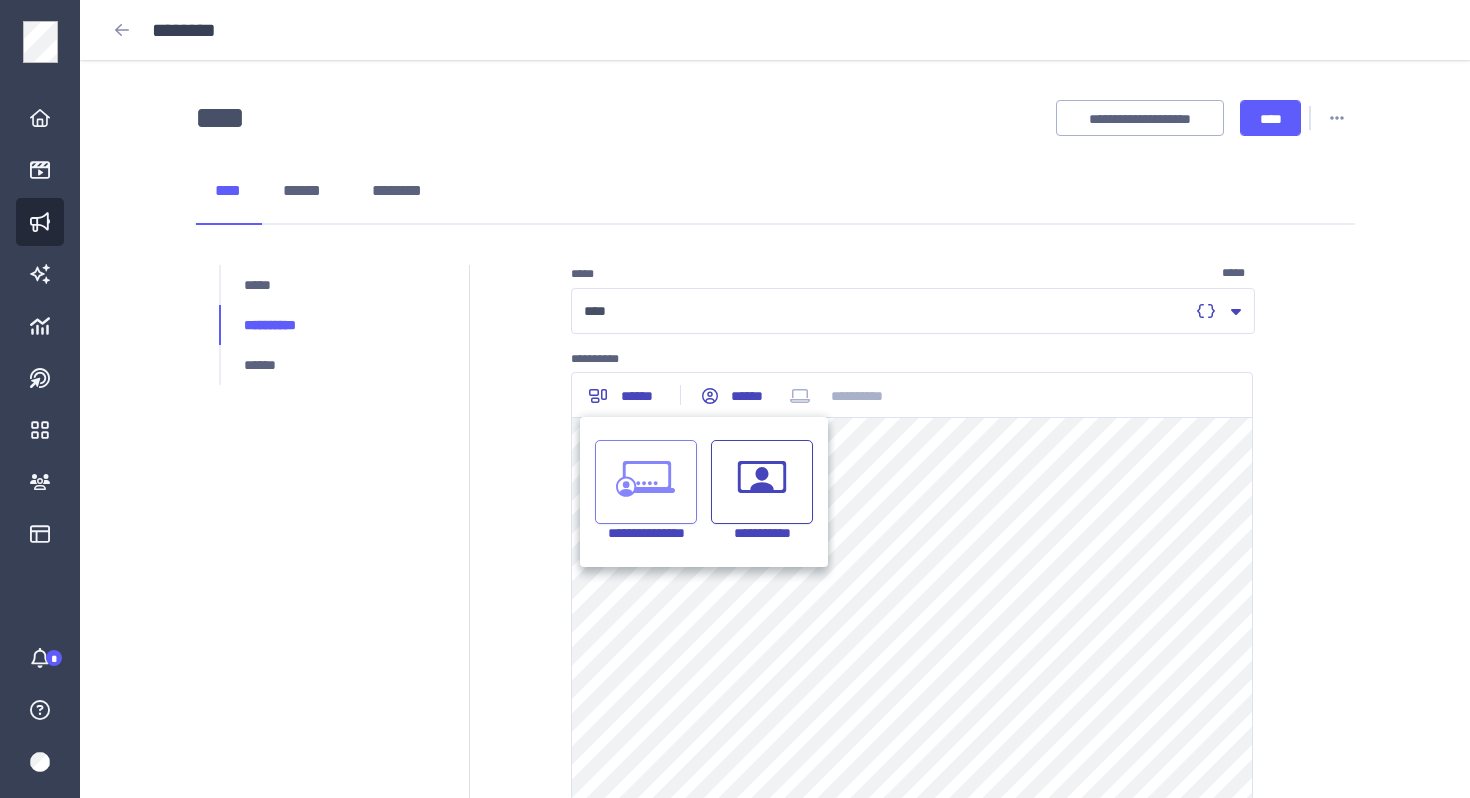 click 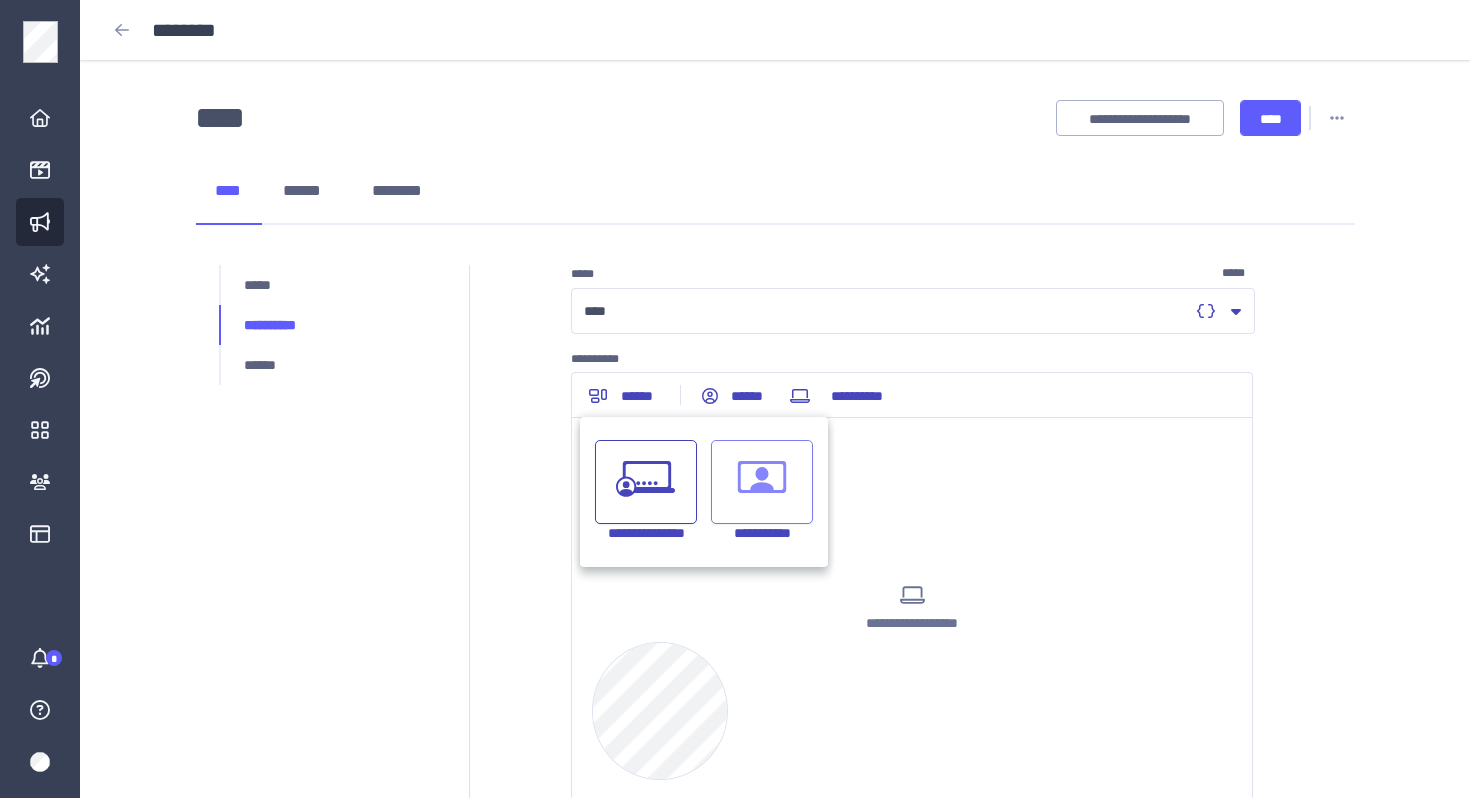 click 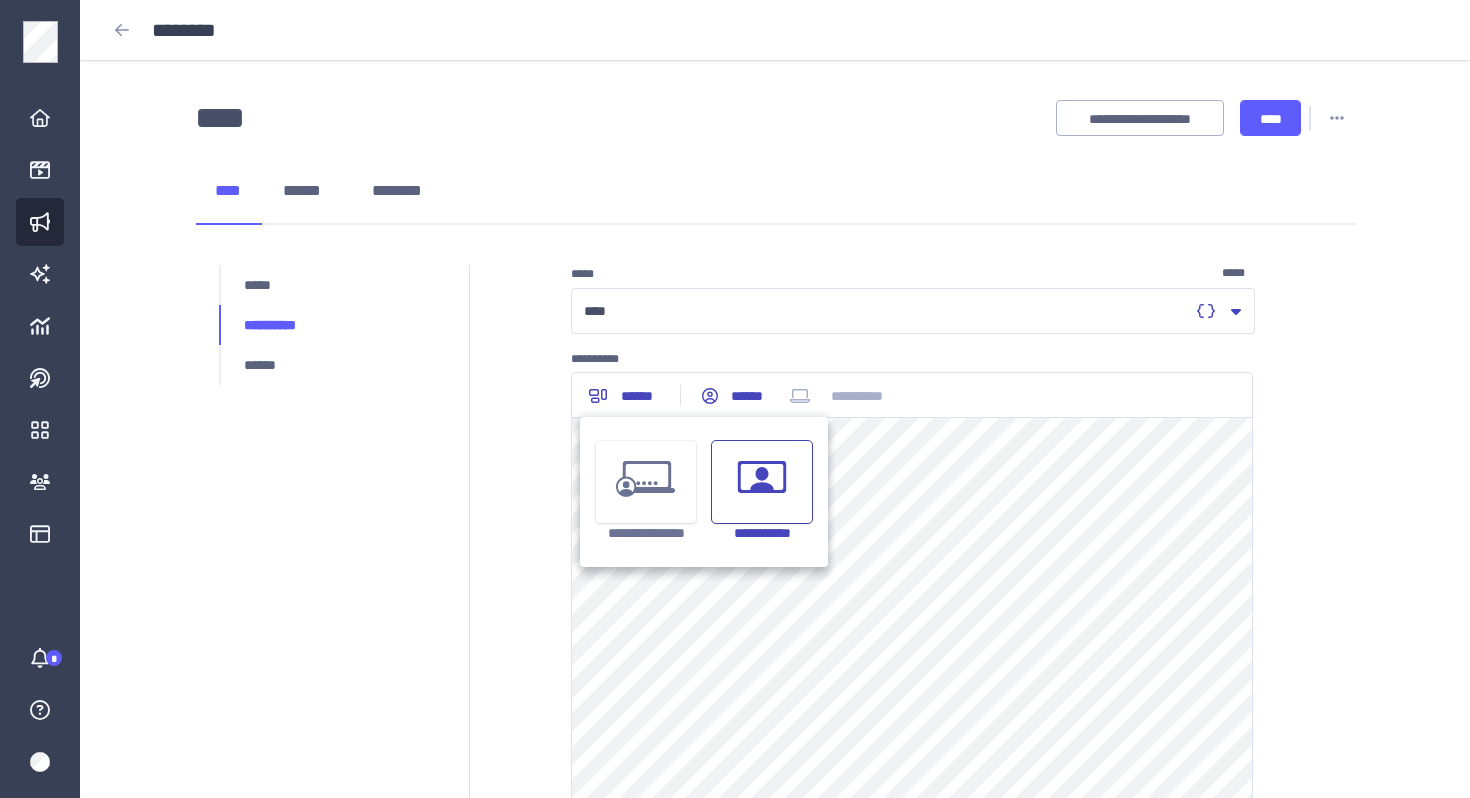 click on "**********" at bounding box center [332, 700] 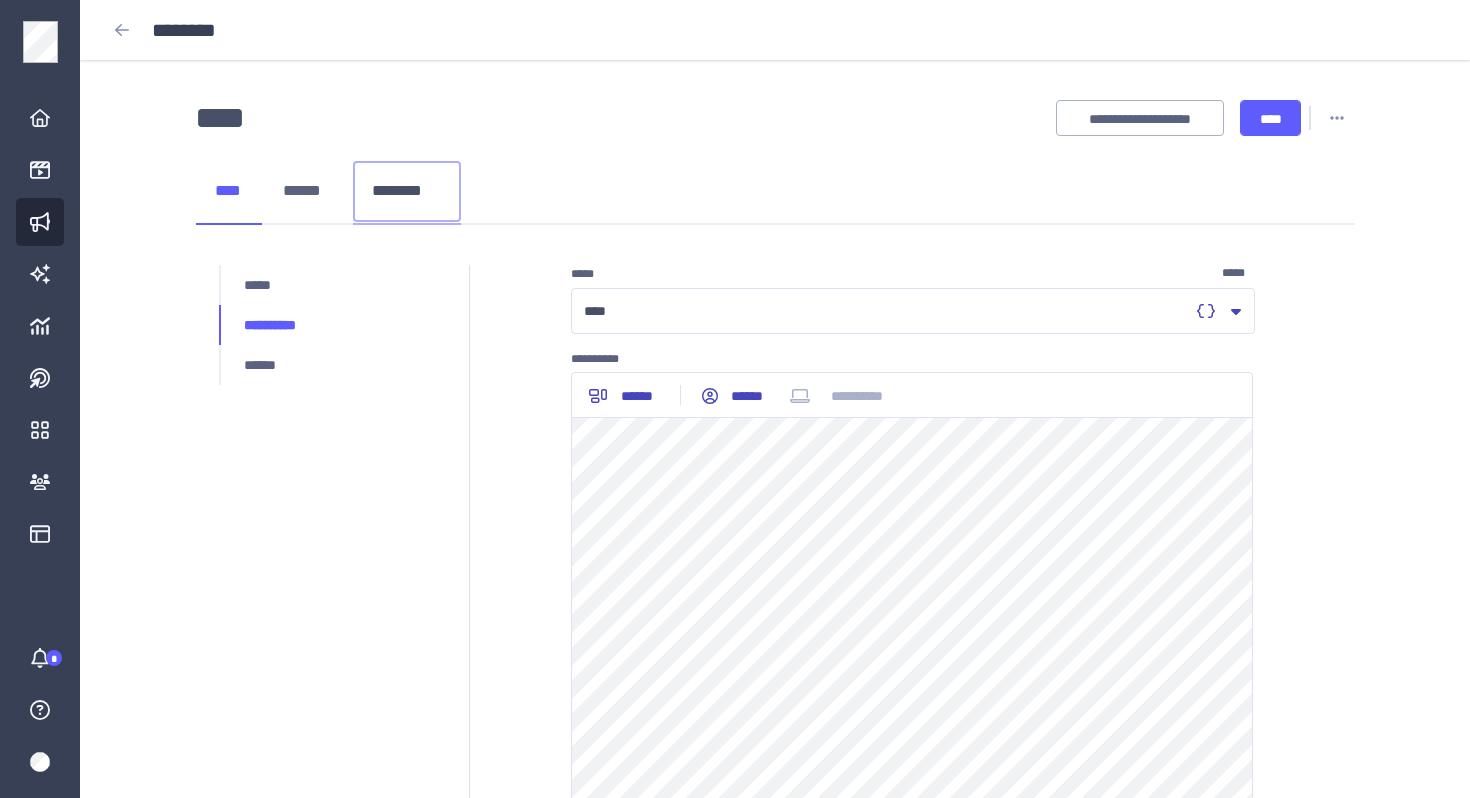 click on "********" at bounding box center (407, 191) 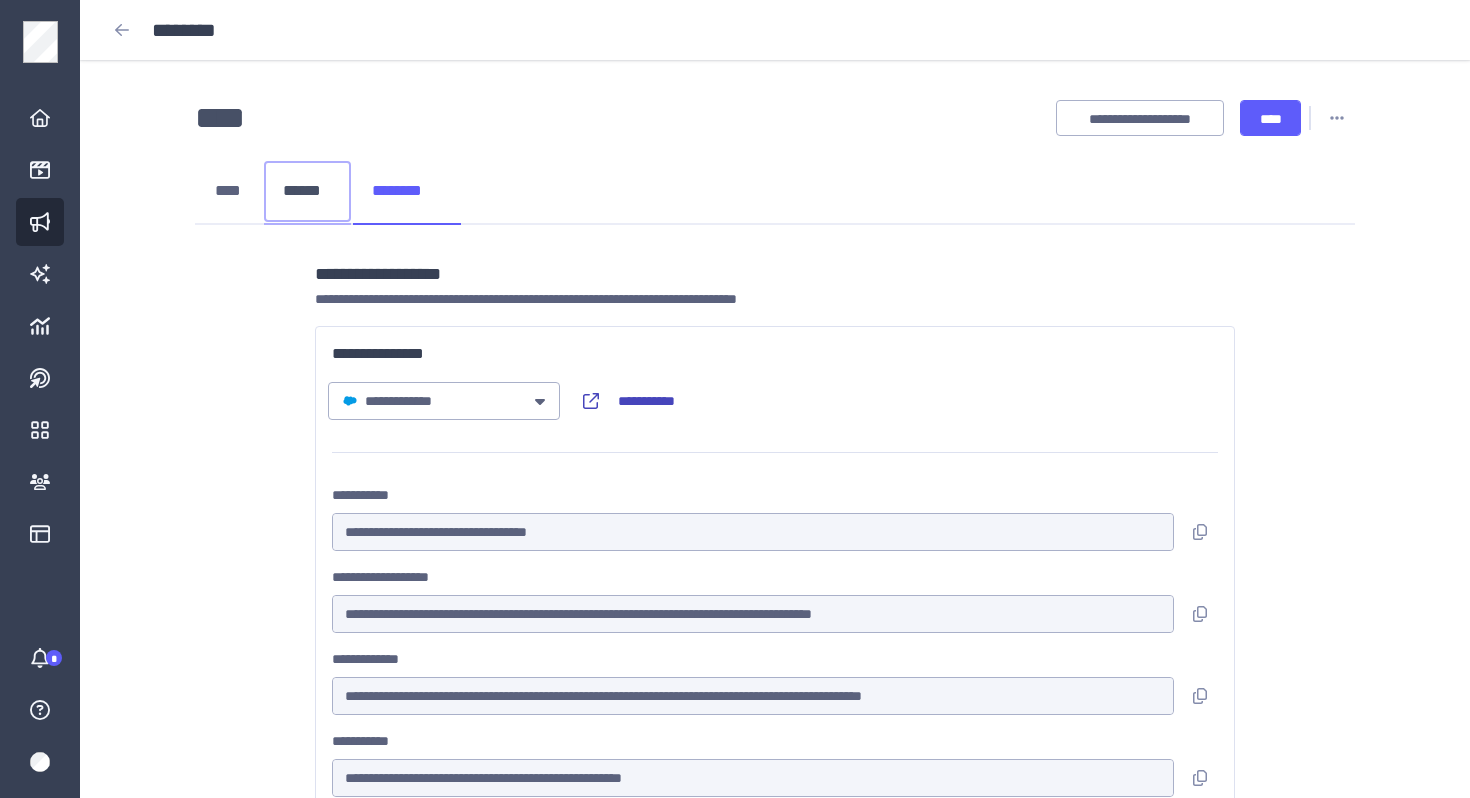 click on "******" at bounding box center [307, 191] 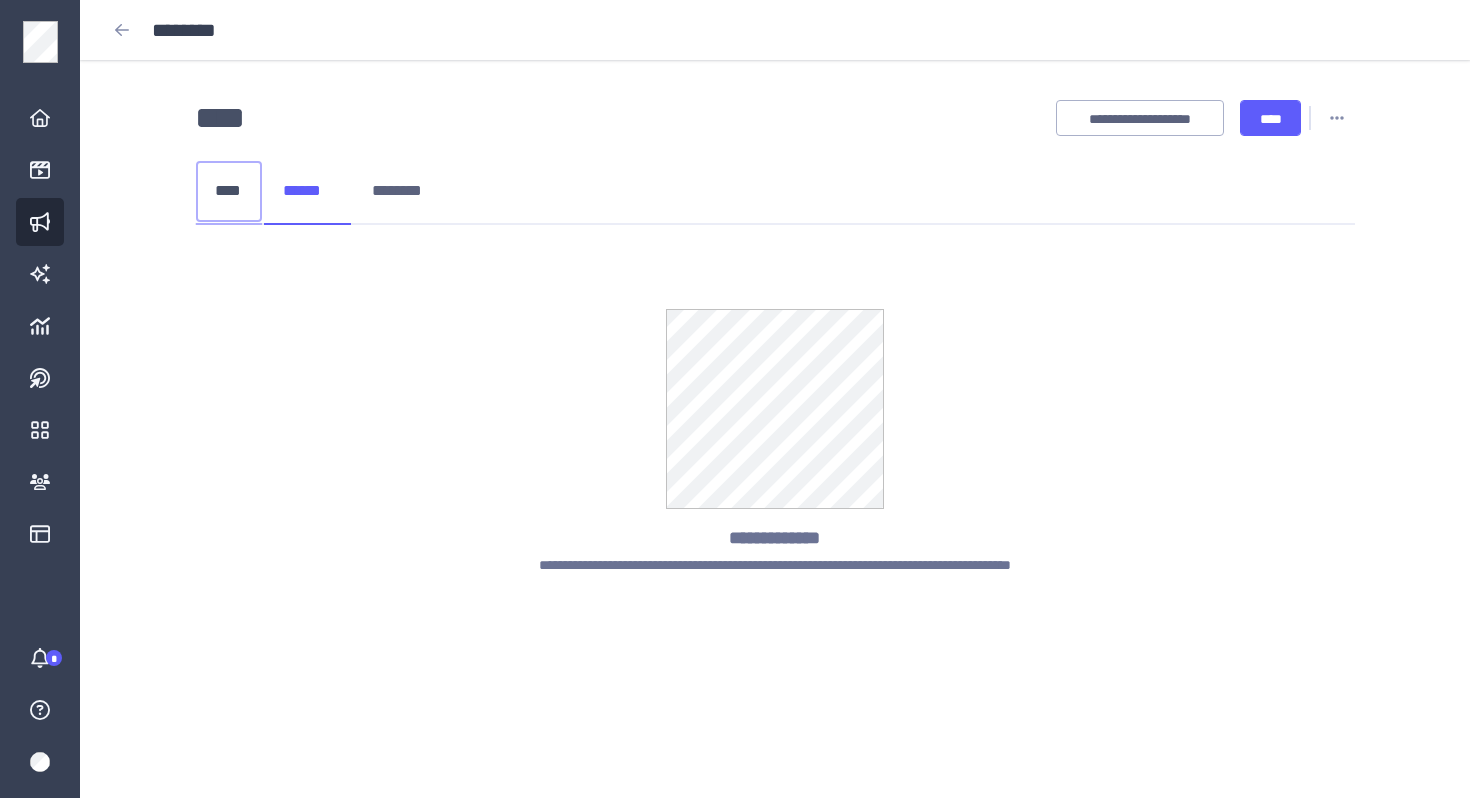 click on "****" at bounding box center (229, 191) 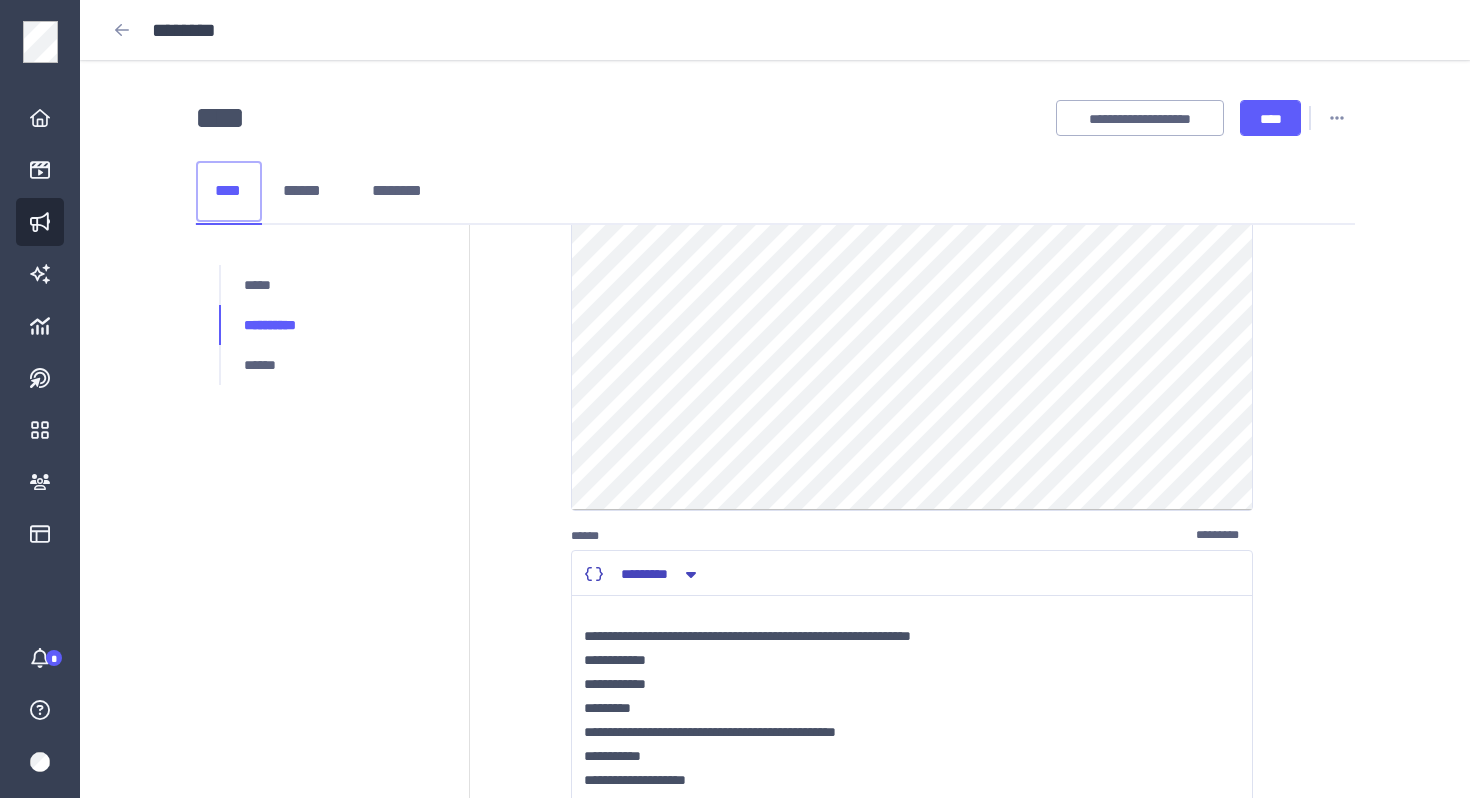 scroll, scrollTop: 377, scrollLeft: 0, axis: vertical 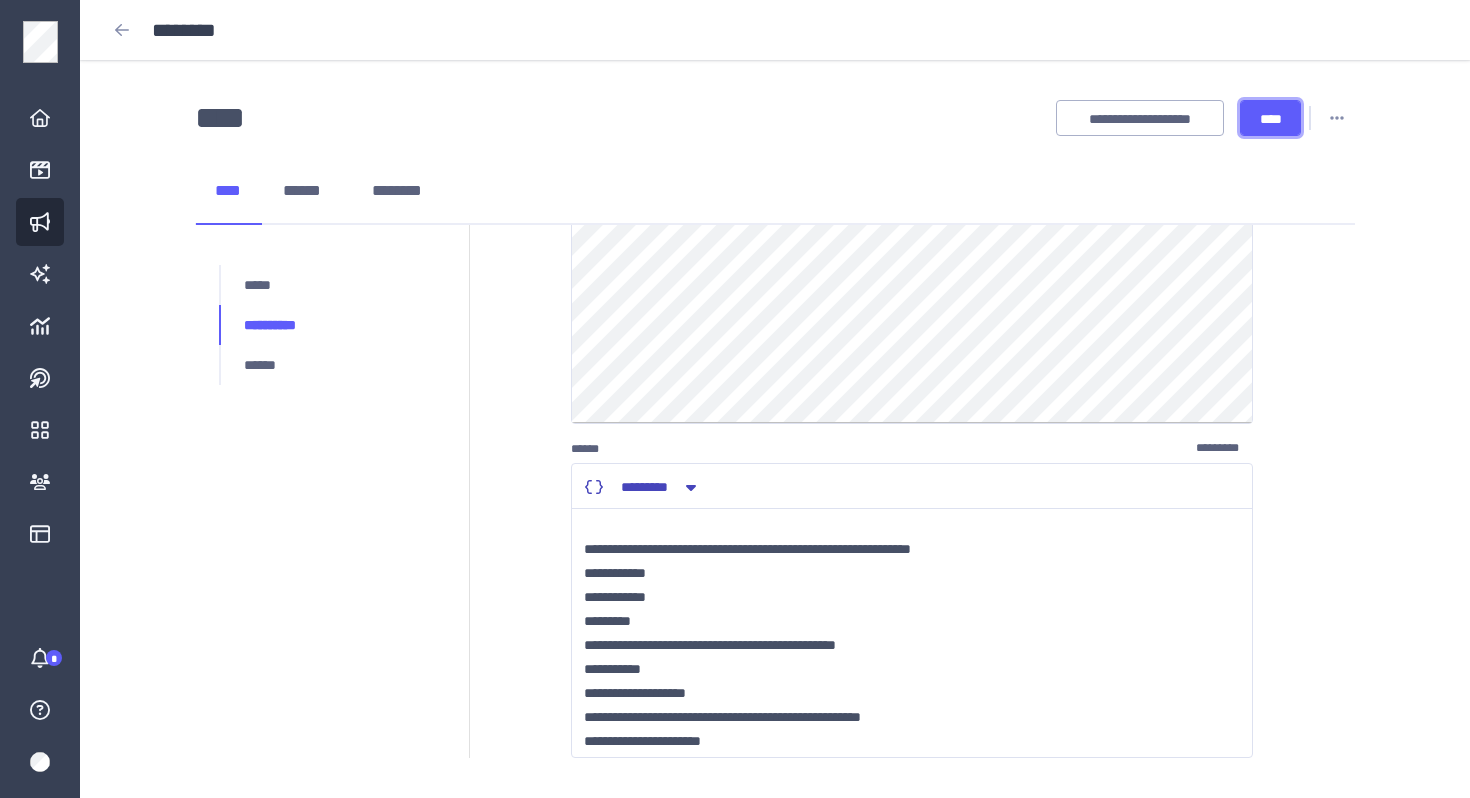 click on "****" at bounding box center [1270, 118] 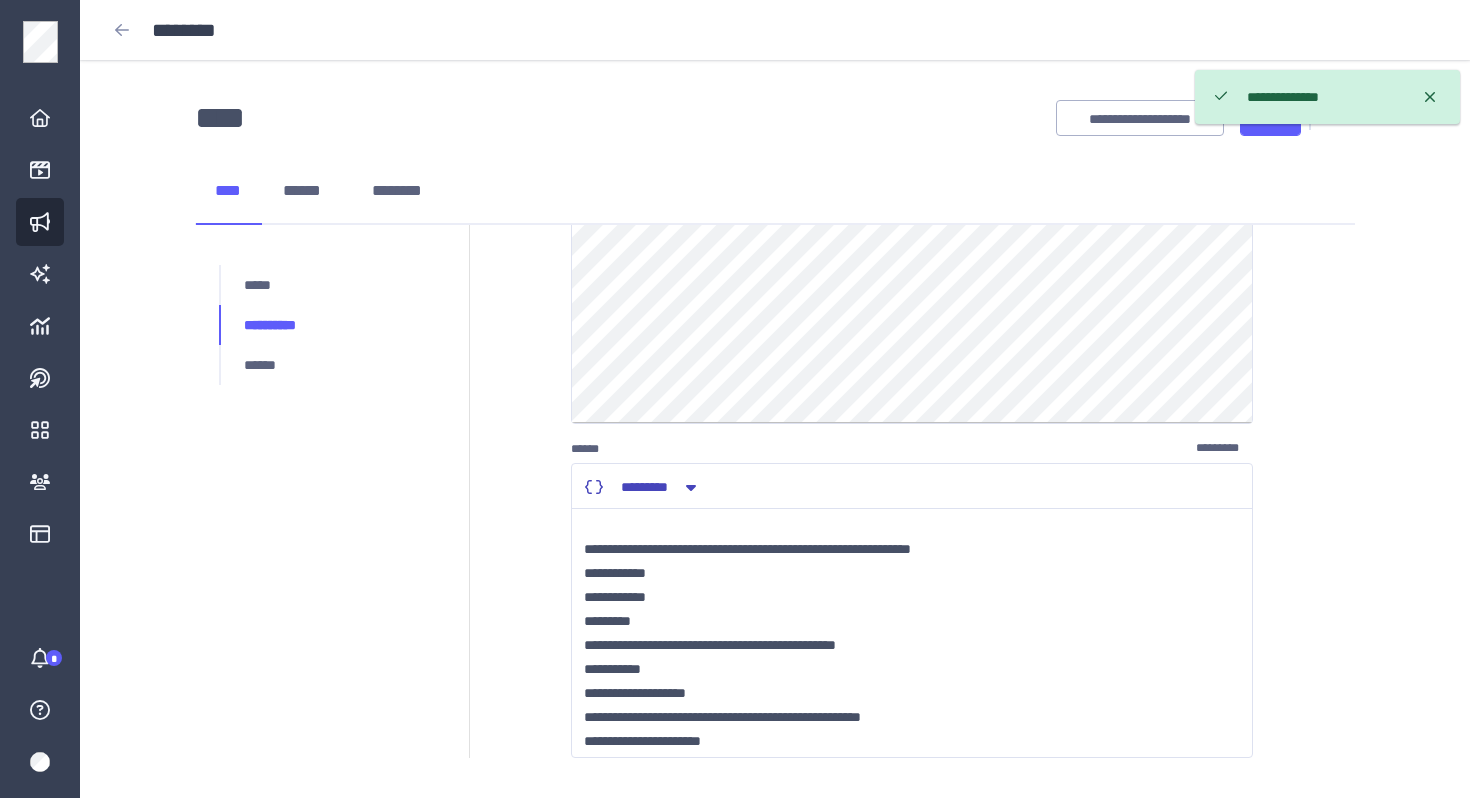 click on "**** ****** ********" at bounding box center (775, 192) 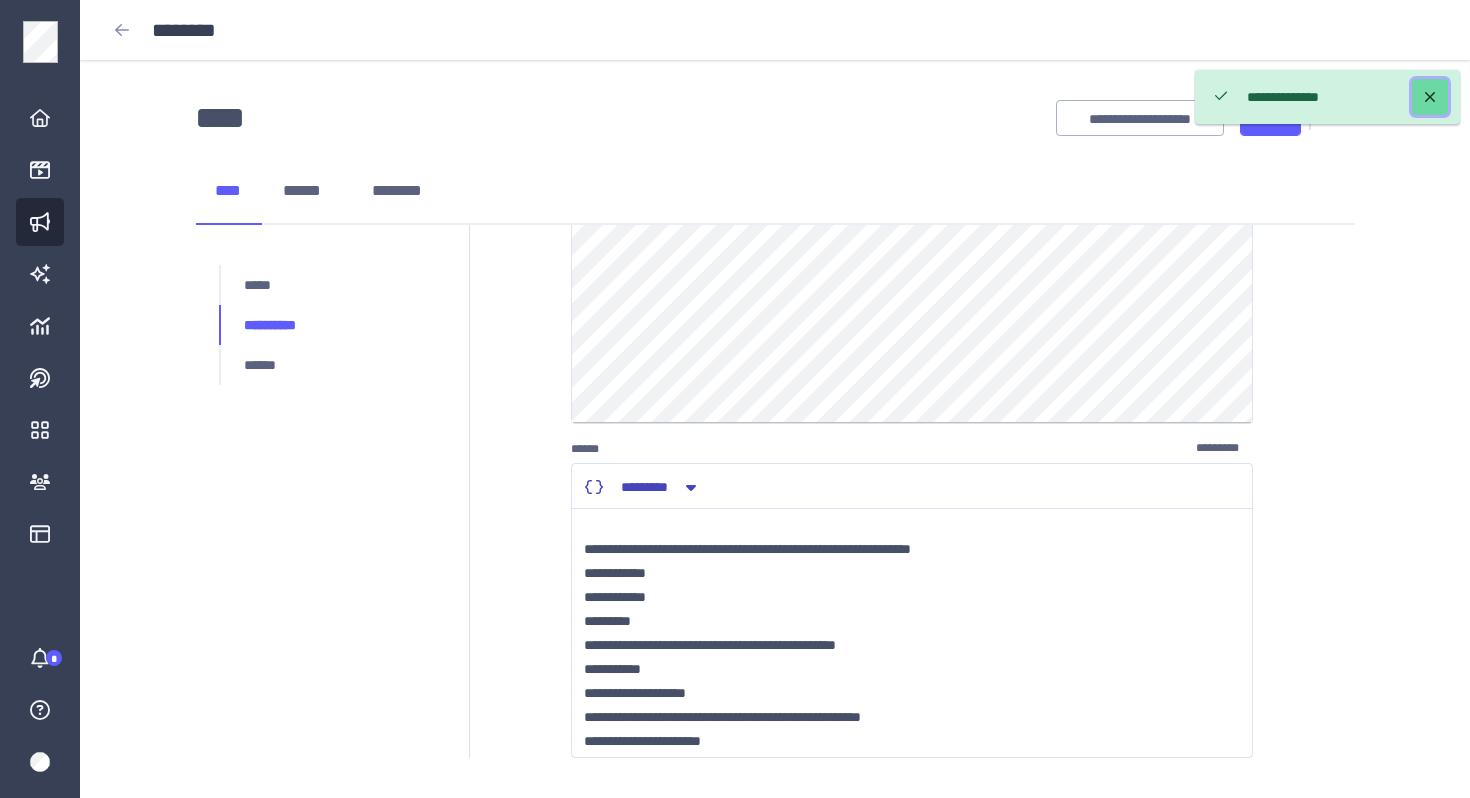 click 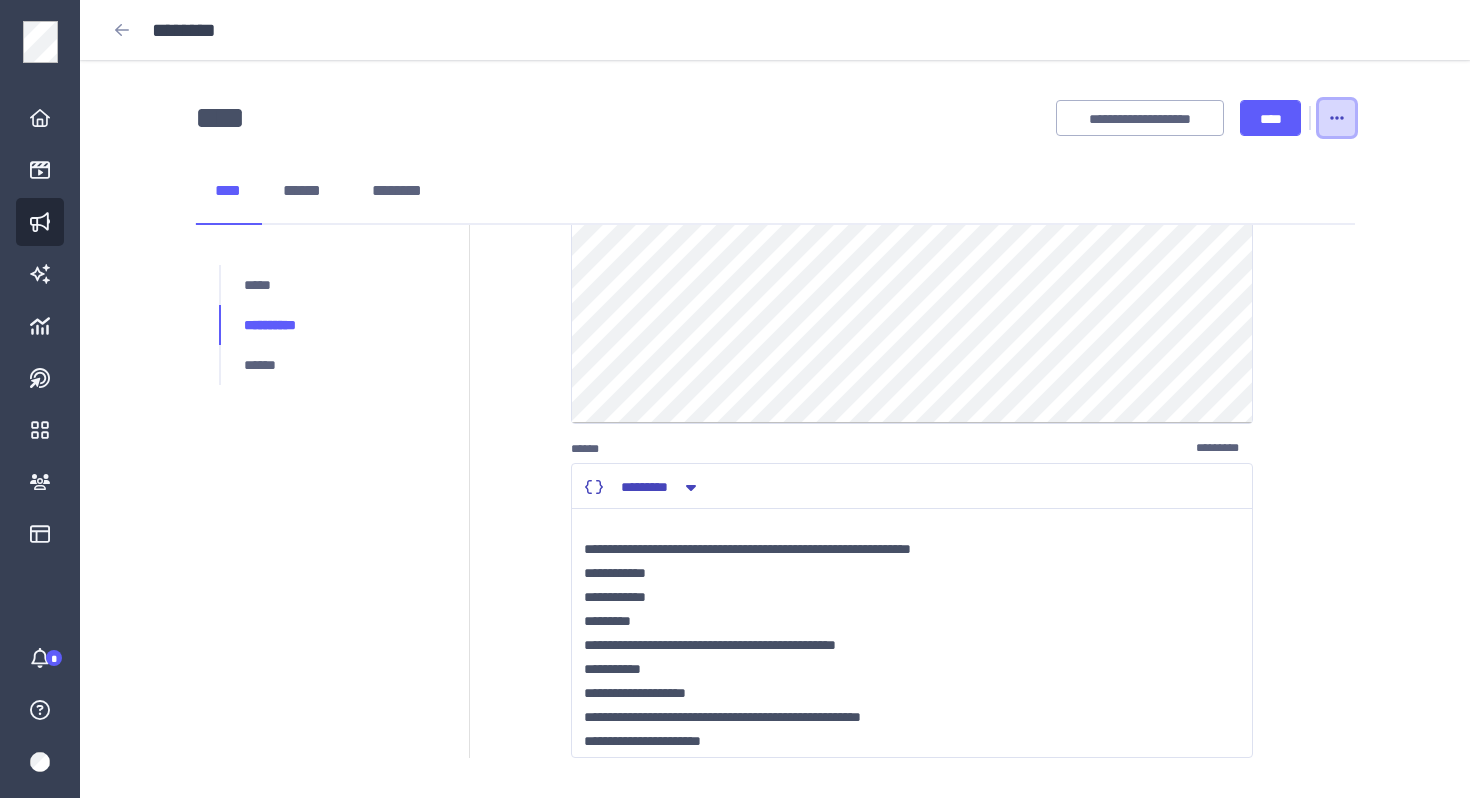 click 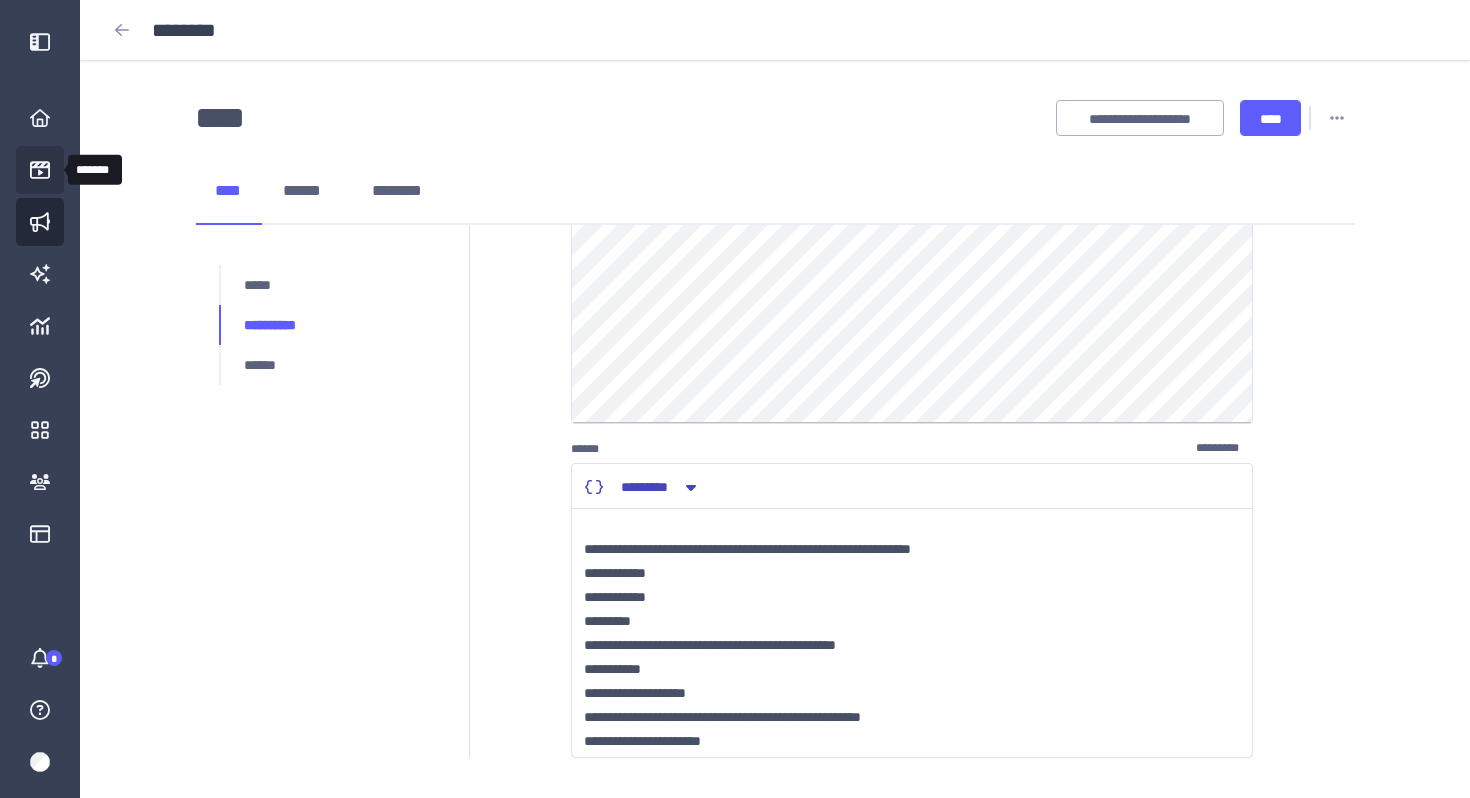 click 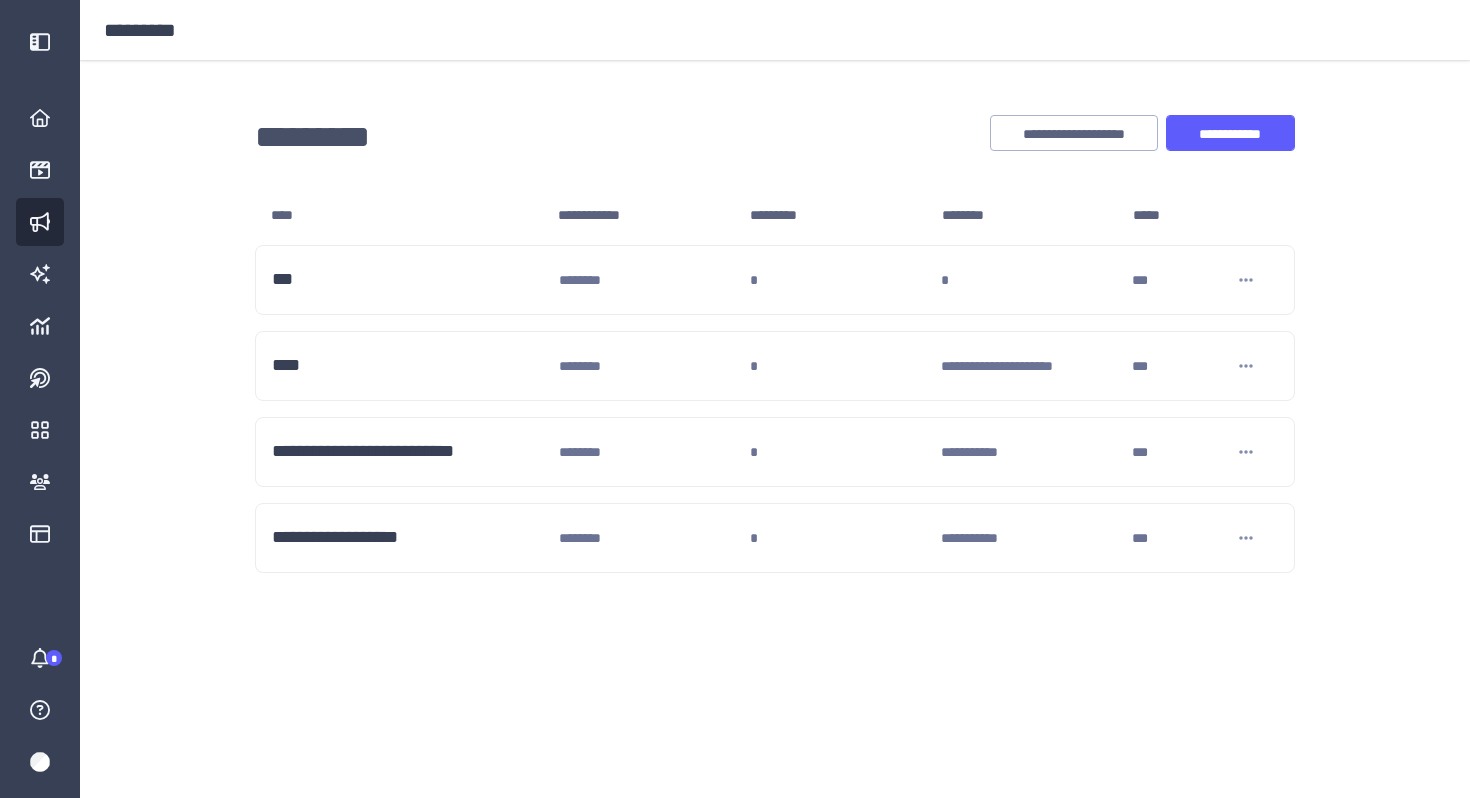 scroll, scrollTop: 0, scrollLeft: 0, axis: both 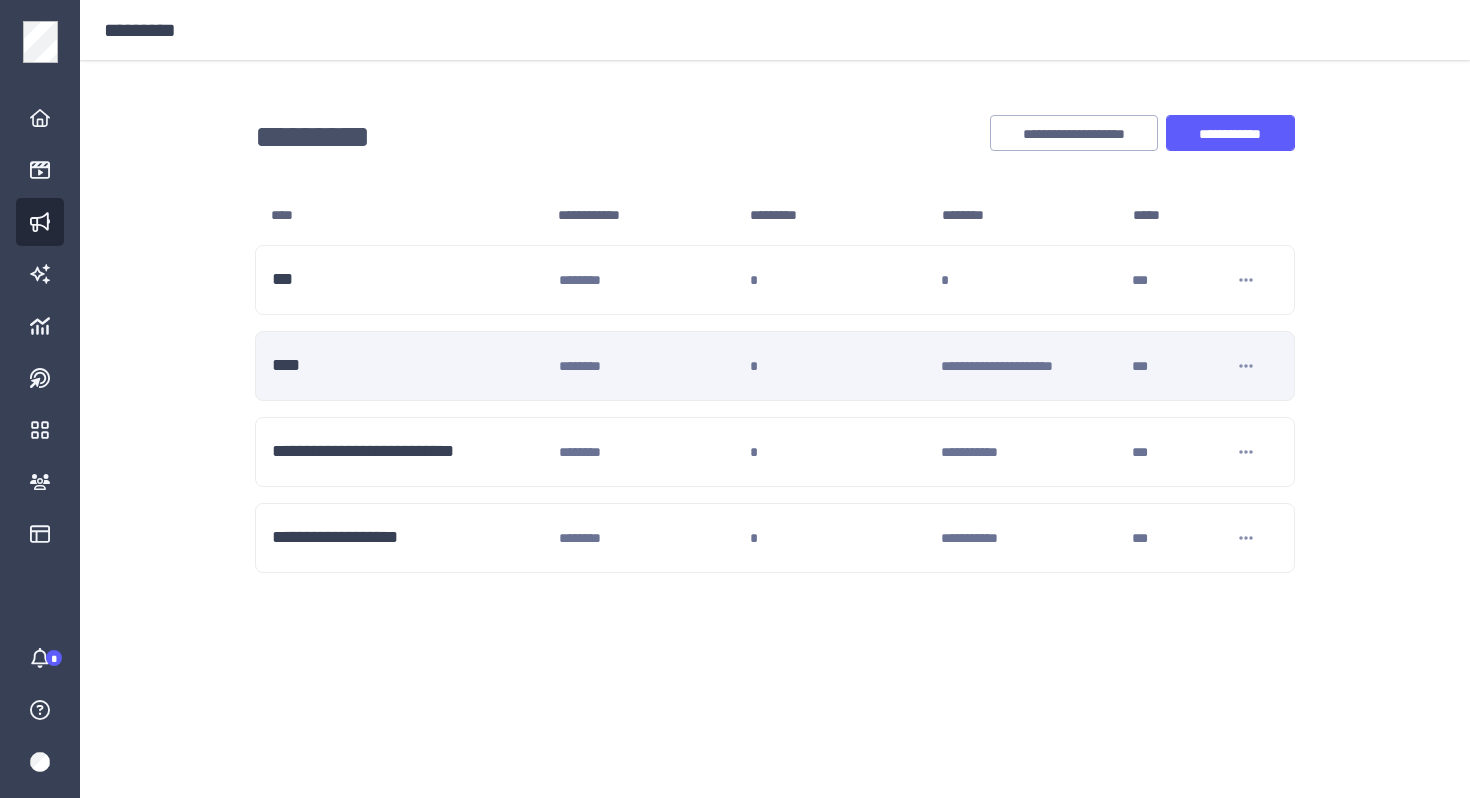 click on "****" at bounding box center (407, 366) 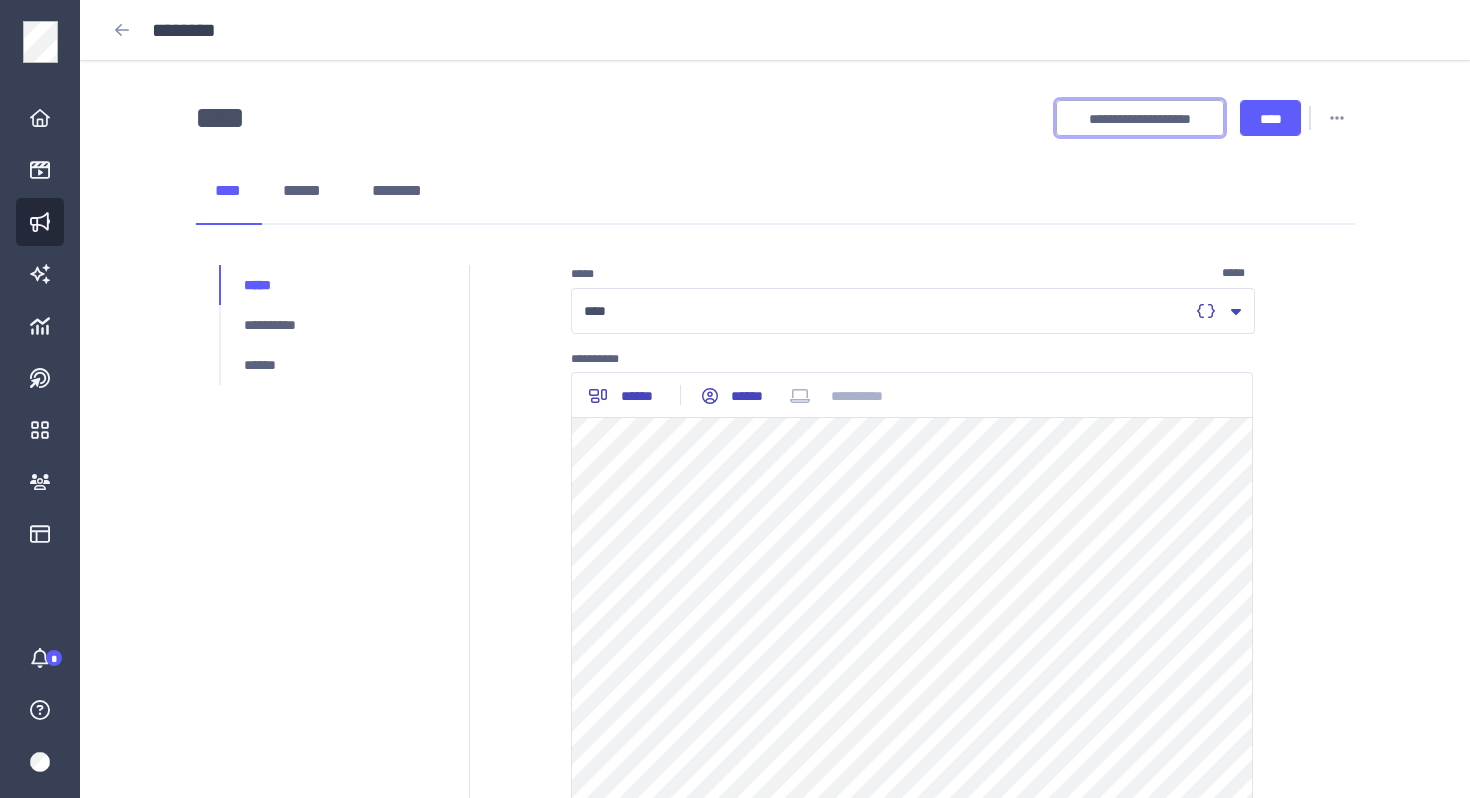 click on "**********" at bounding box center (1140, 119) 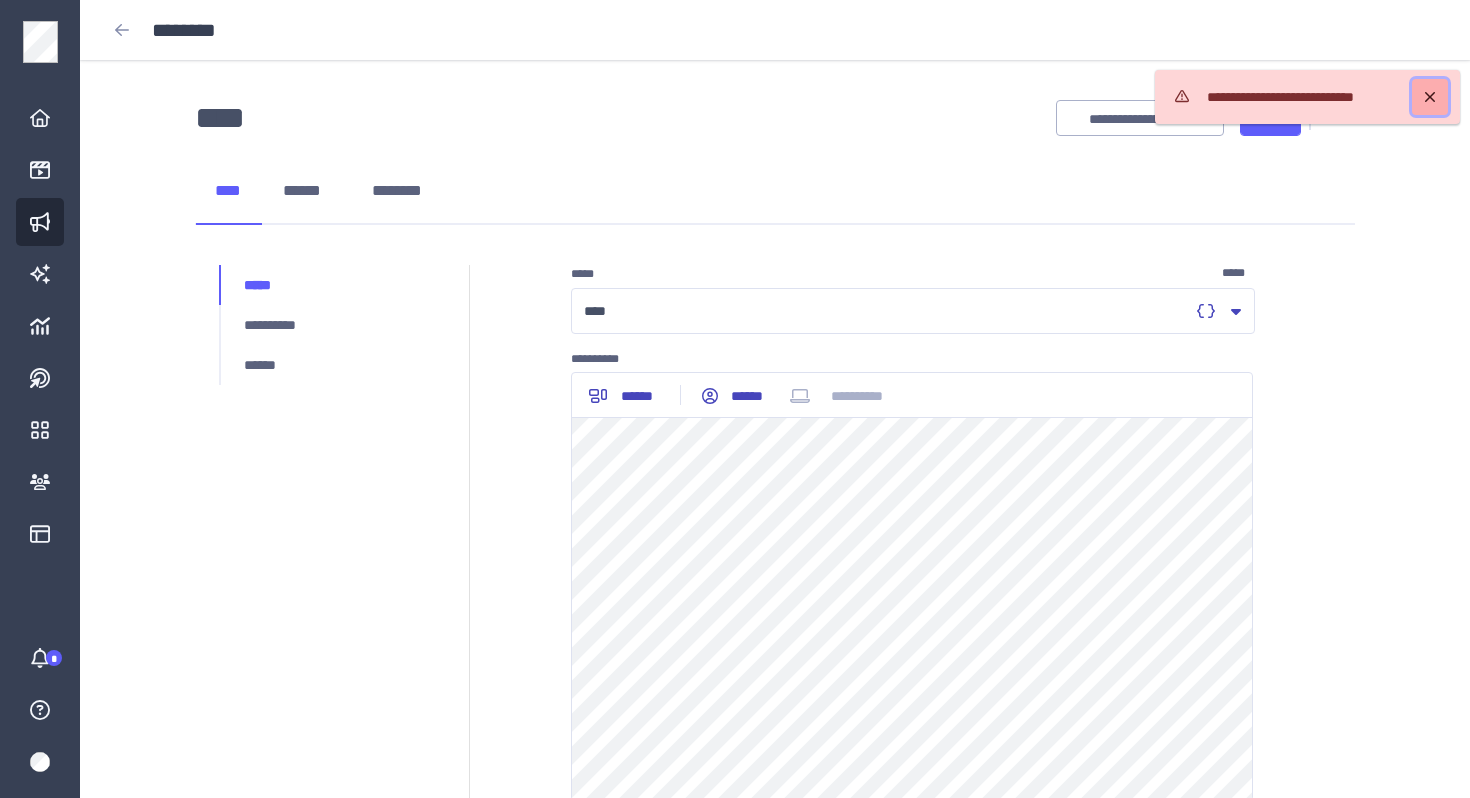 click at bounding box center [1430, 97] 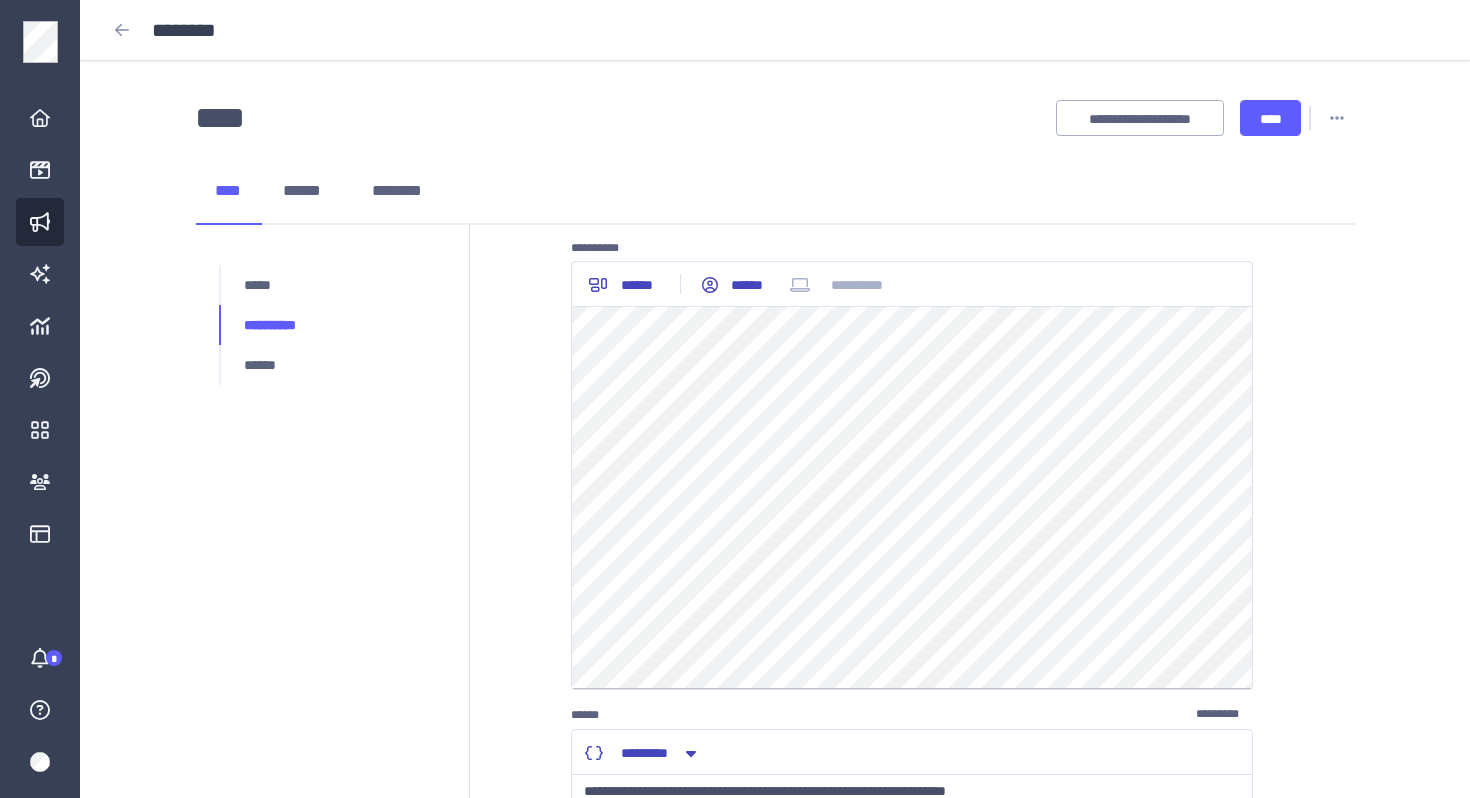 scroll, scrollTop: 113, scrollLeft: 0, axis: vertical 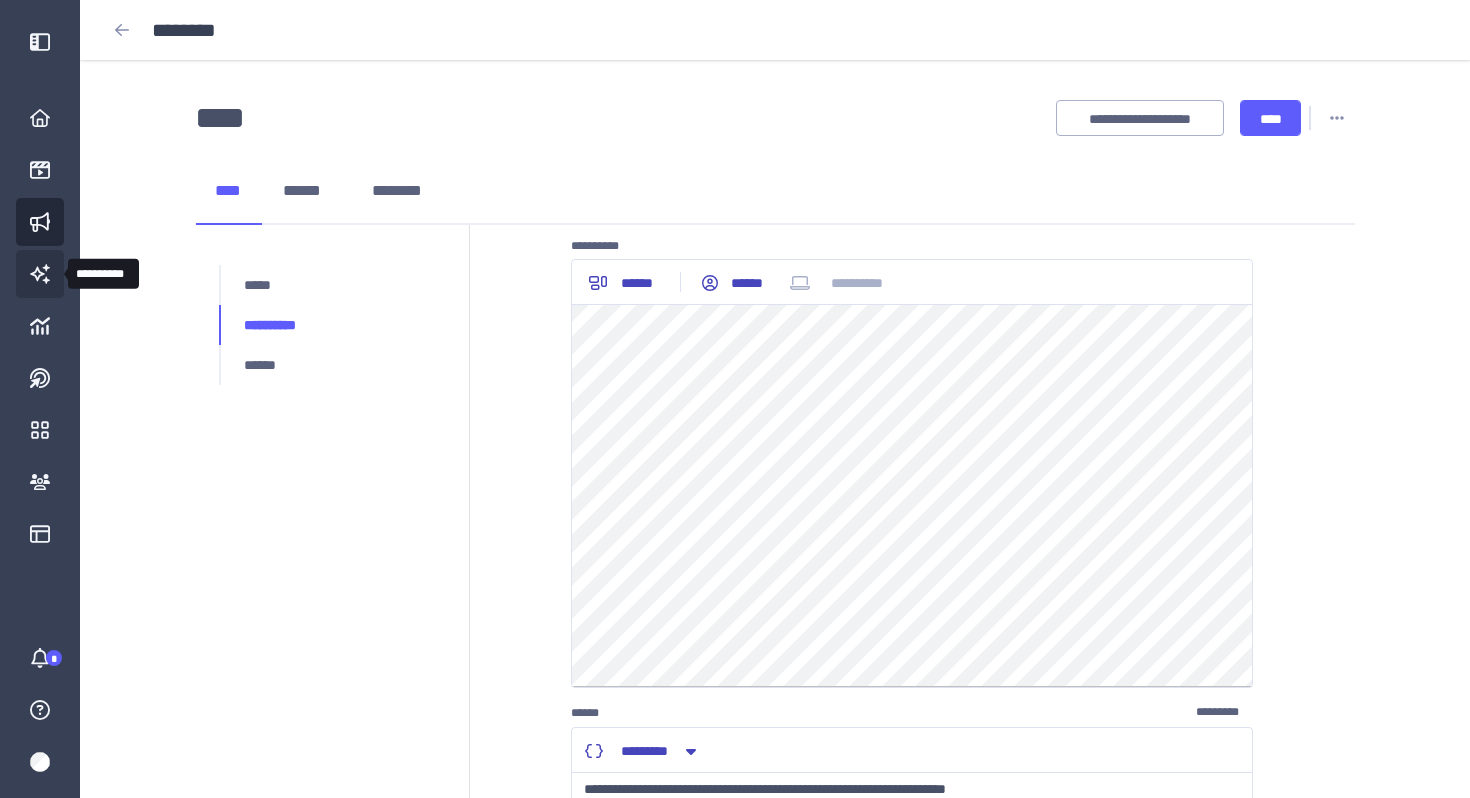 click on "**********" at bounding box center [40, 274] 